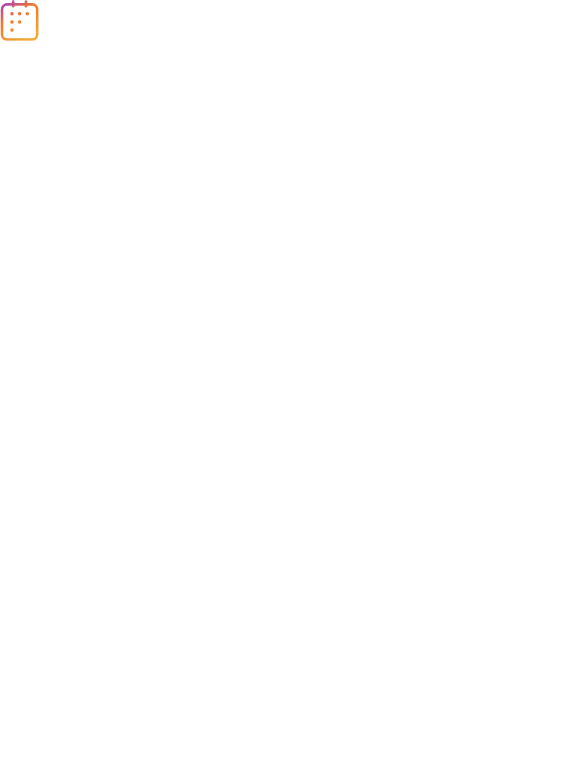 scroll, scrollTop: 0, scrollLeft: 0, axis: both 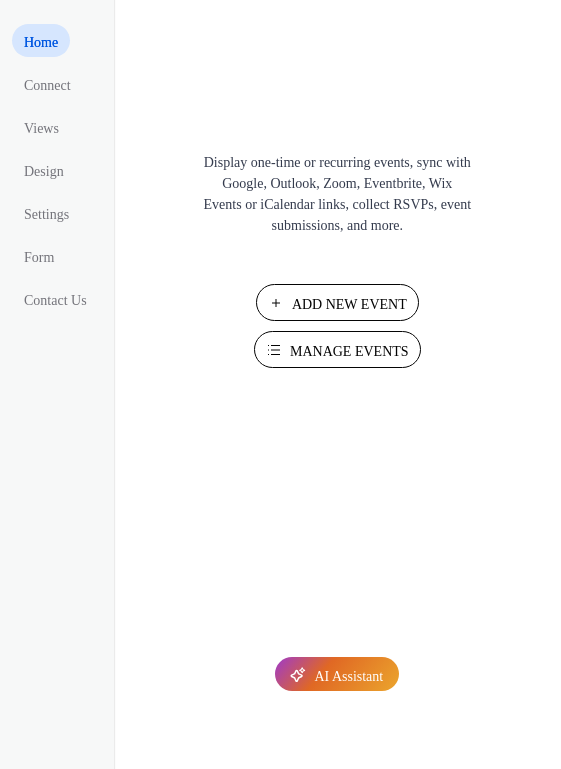 click on "Manage Events" at bounding box center [349, 351] 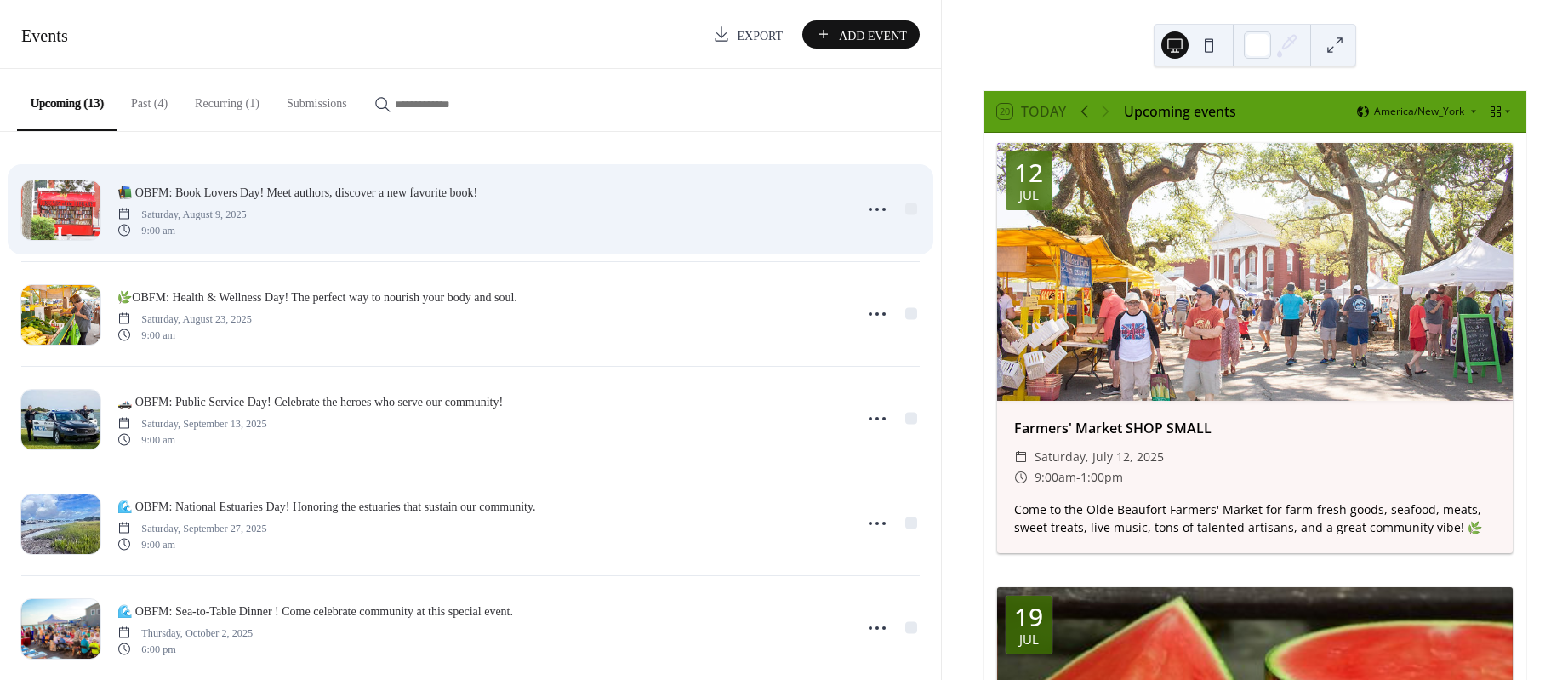 scroll, scrollTop: 0, scrollLeft: 0, axis: both 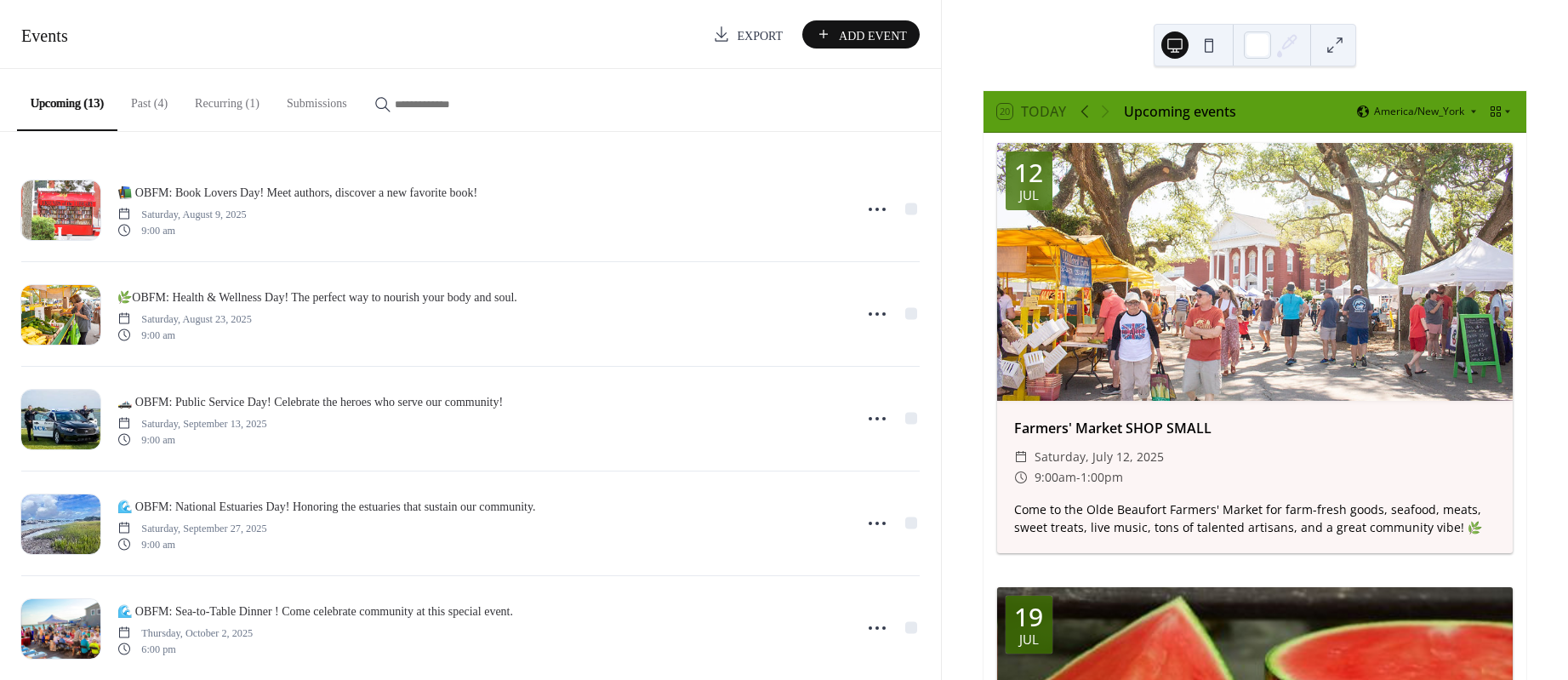 click on "Recurring (1)" at bounding box center [227, 99] 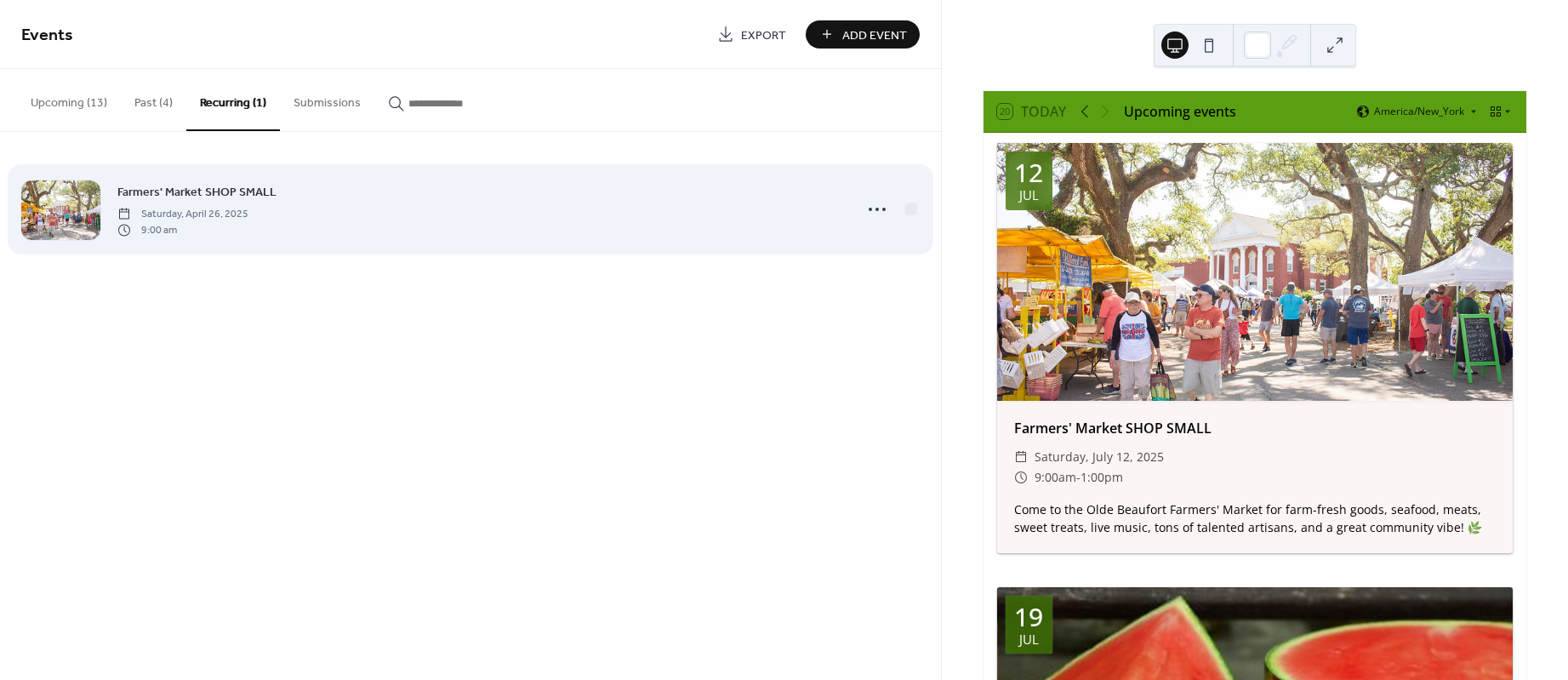 click on "🌱 Weekly Farmers' Market: Artisans, Farmers, Foodies, Live Music, Community Groups, and More!" at bounding box center [197, 192] 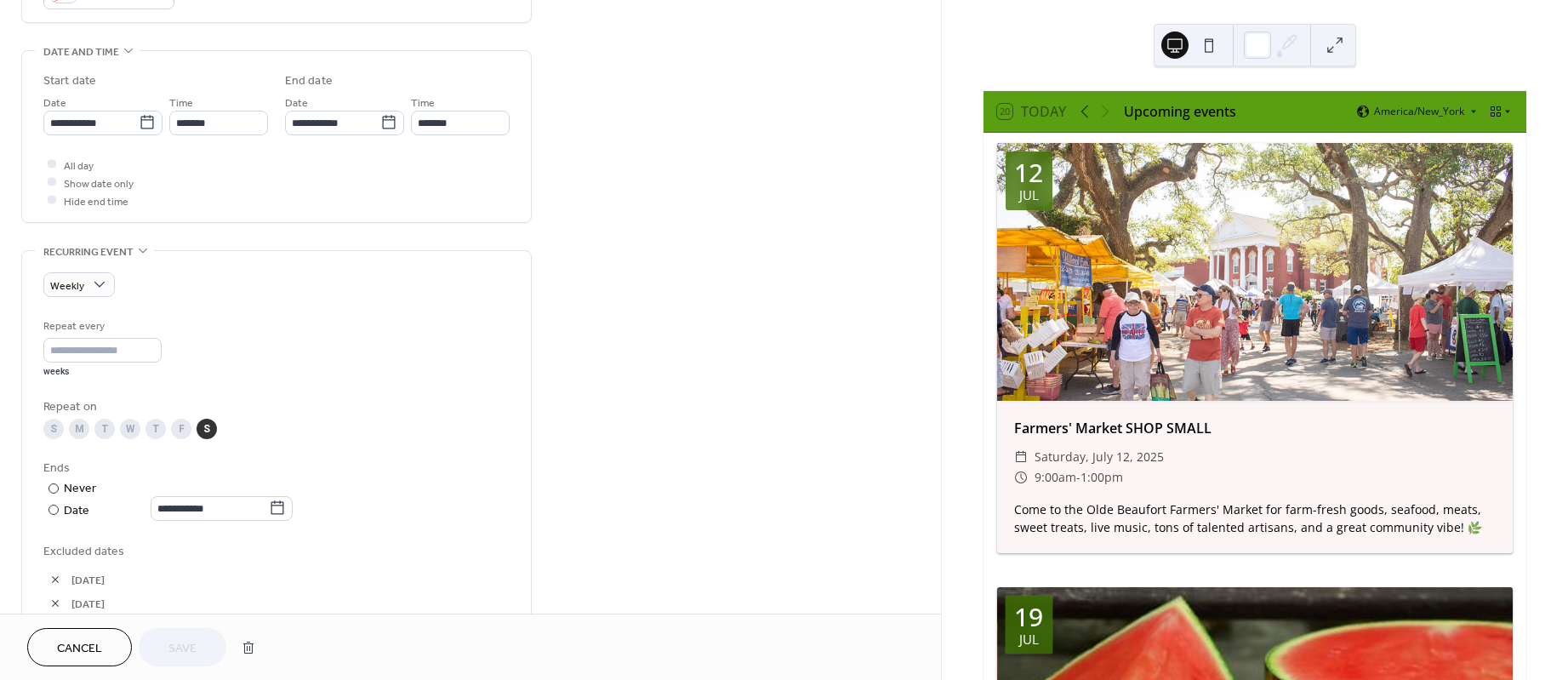 scroll, scrollTop: 511, scrollLeft: 0, axis: vertical 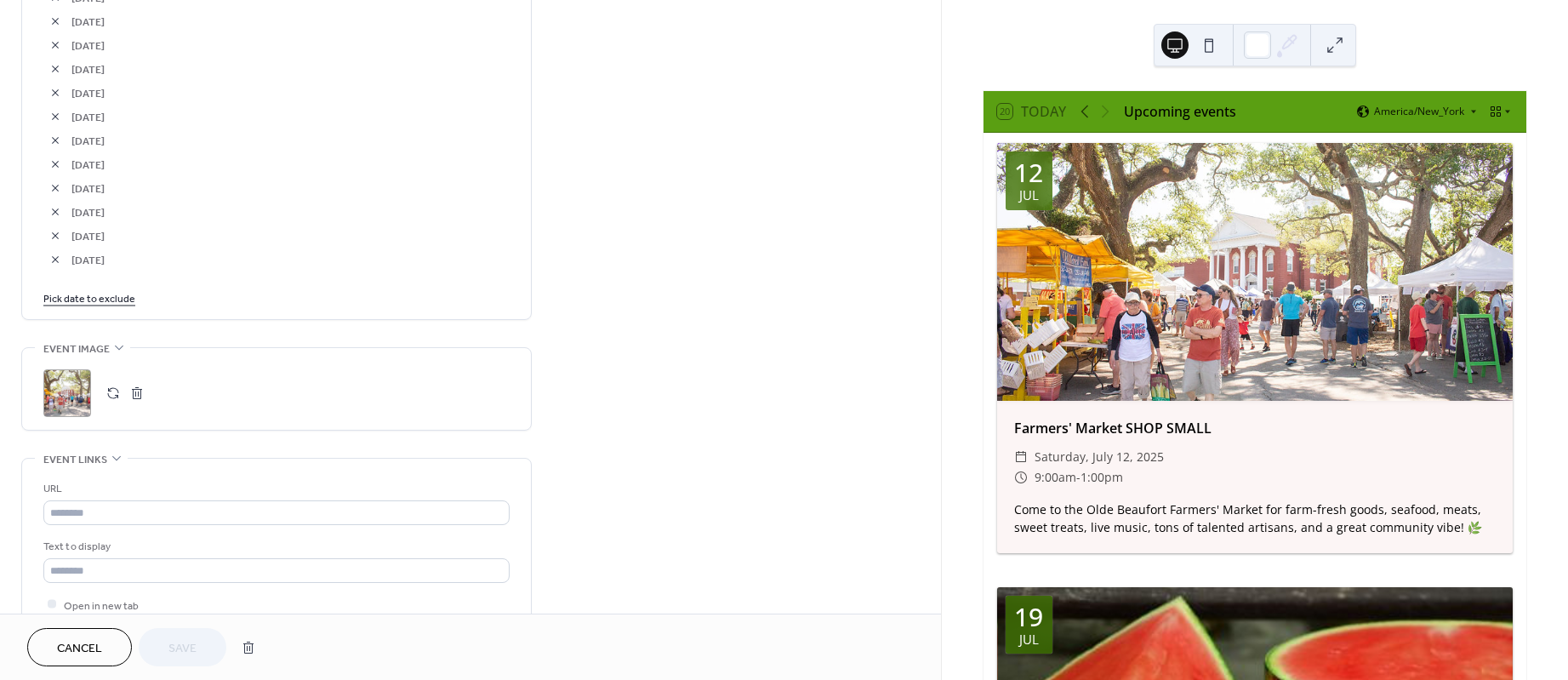 click on "Pick date to exclude" at bounding box center (89, 297) 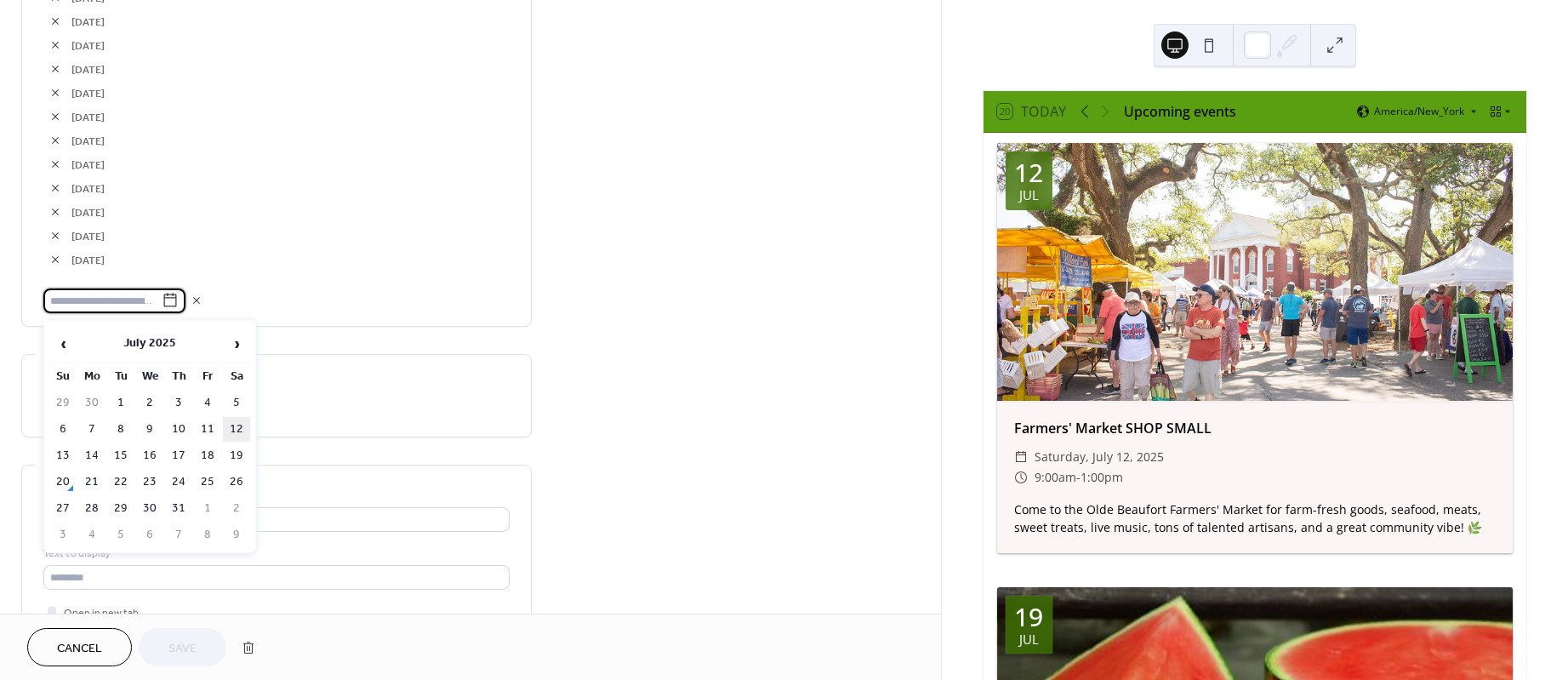 click on "12" at bounding box center [237, 429] 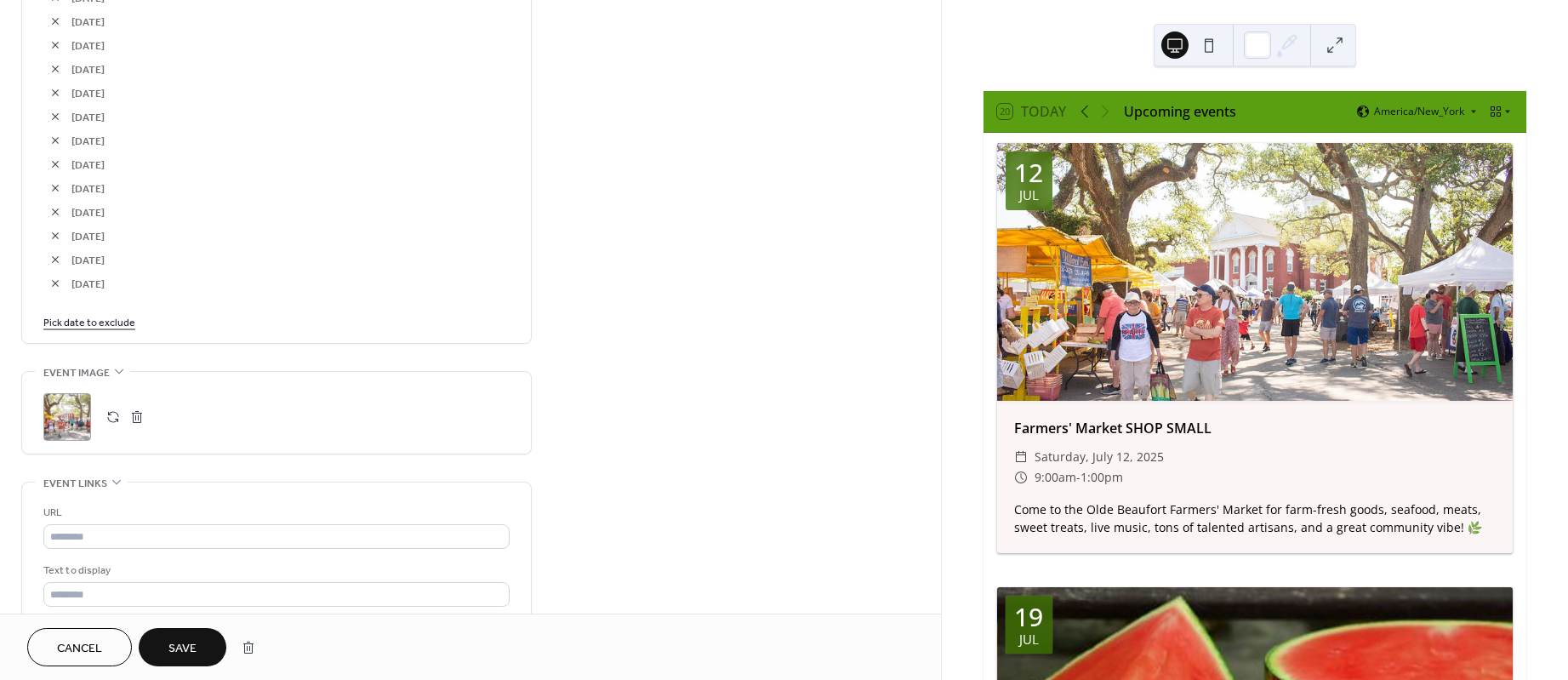 click on "Pick date to exclude" at bounding box center [89, 321] 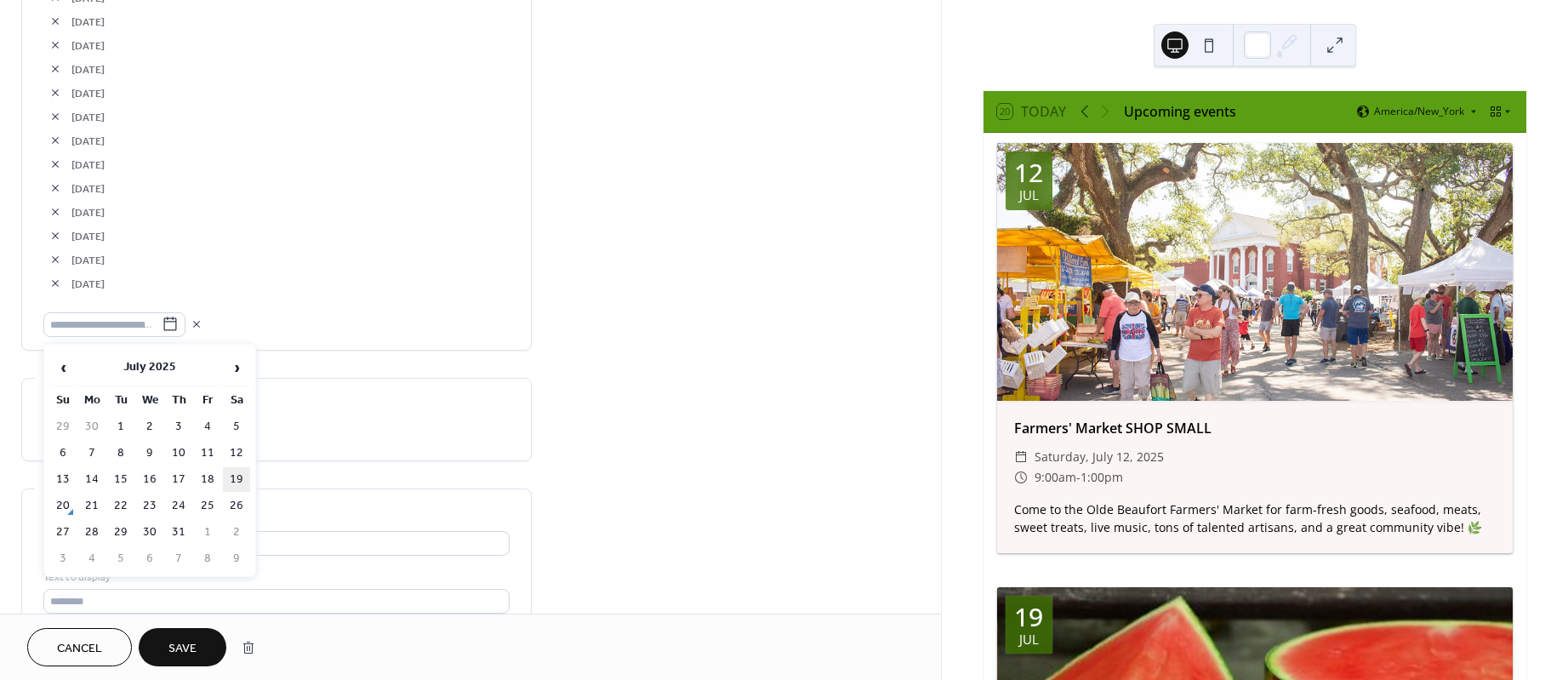 click on "19" at bounding box center (237, 479) 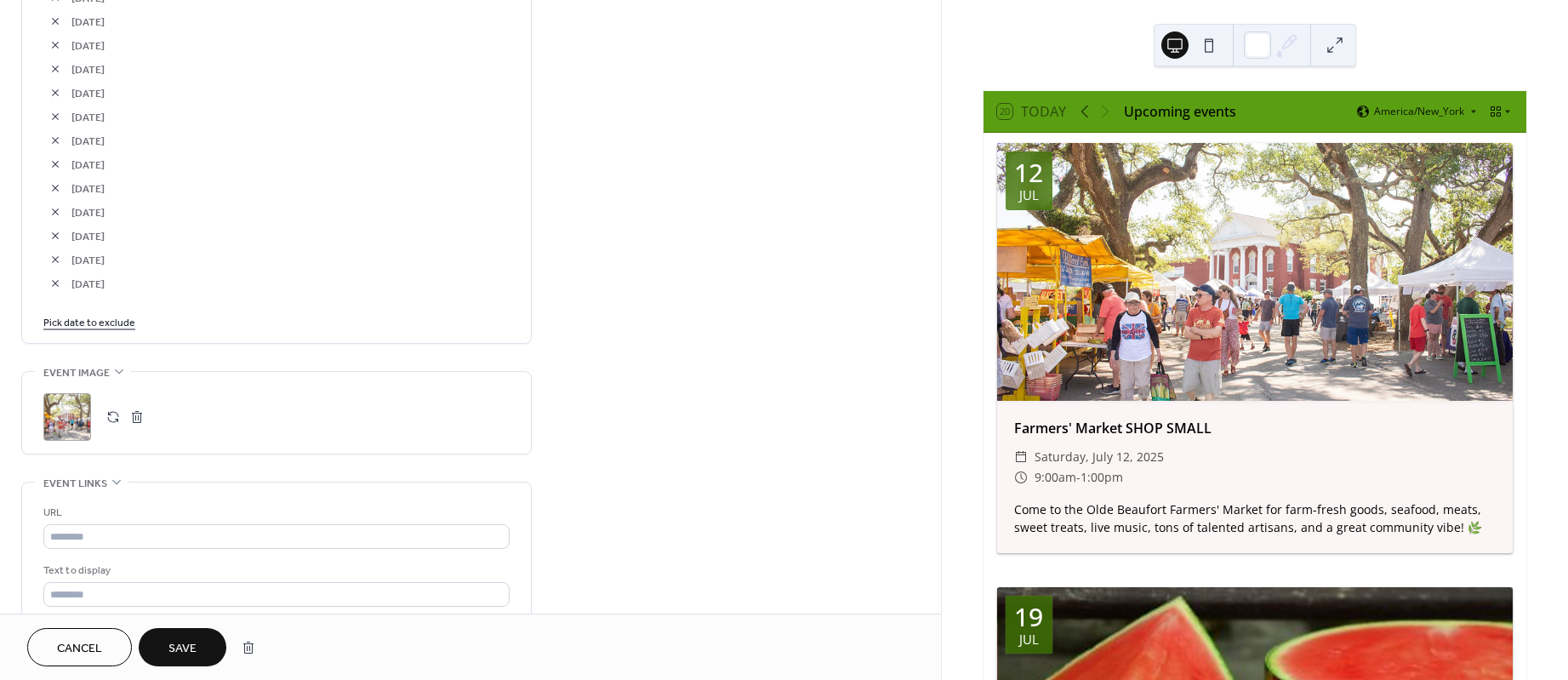 click on "Save" at bounding box center [182, 649] 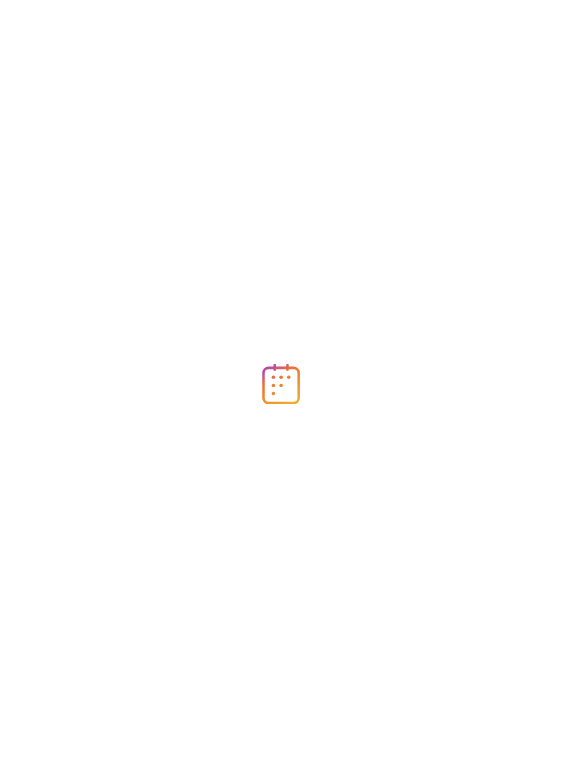 scroll, scrollTop: 0, scrollLeft: 0, axis: both 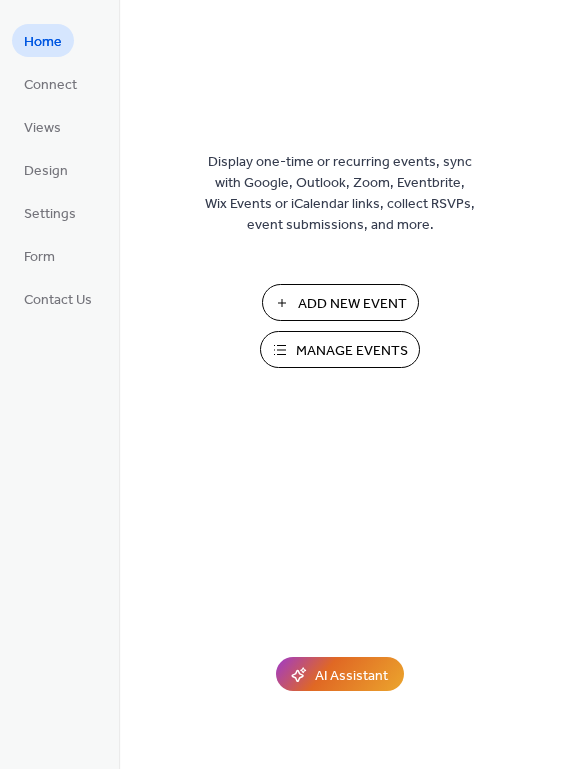 click on "Manage Events" at bounding box center (352, 351) 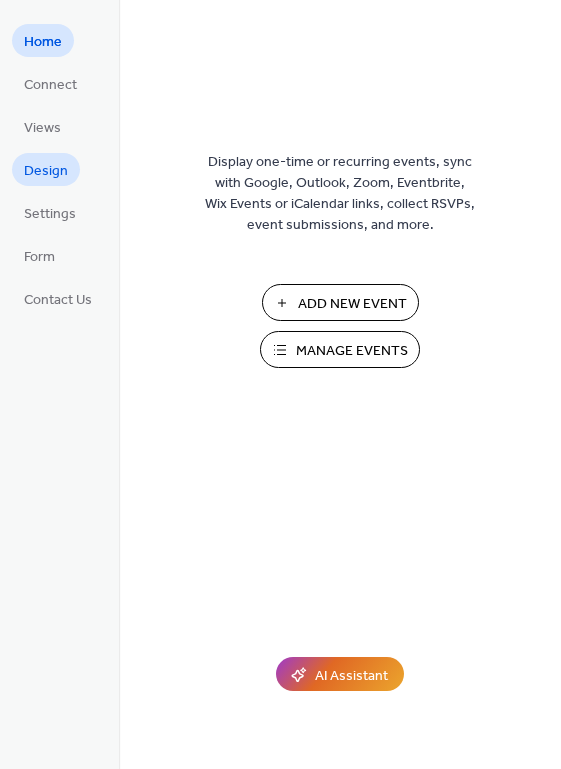 click on "Design" at bounding box center [46, 171] 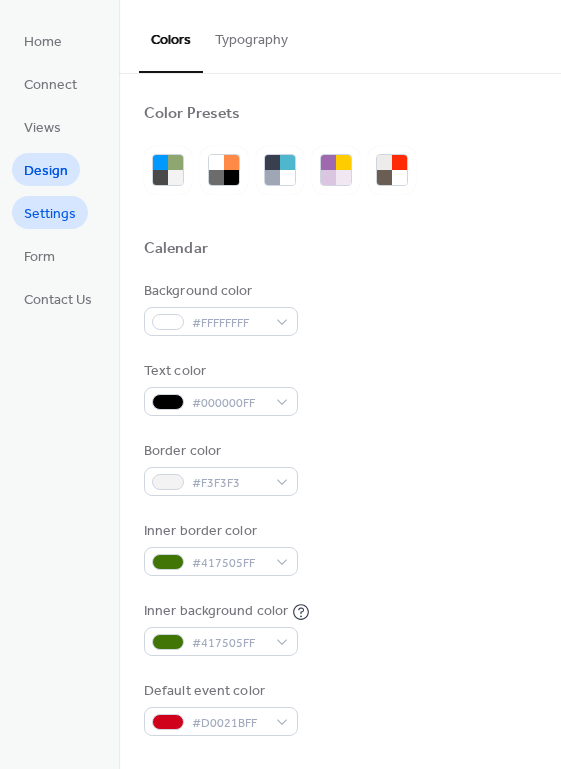 click on "Settings" at bounding box center [50, 214] 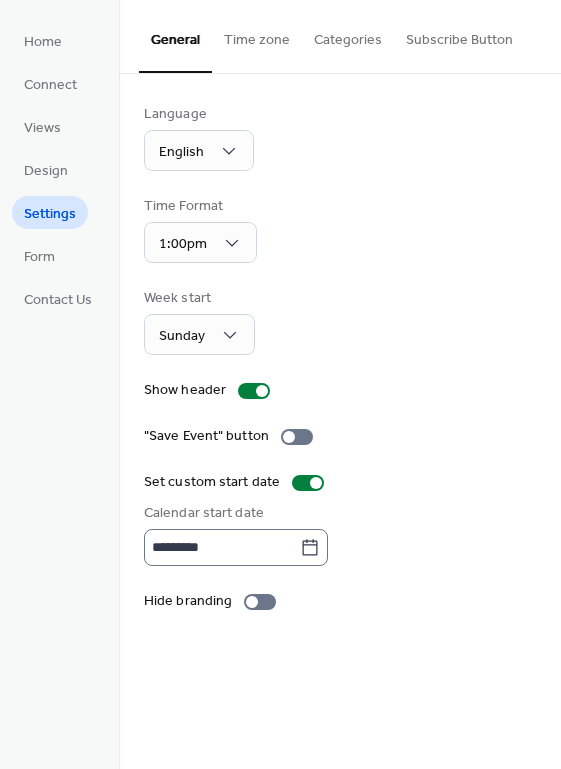 click 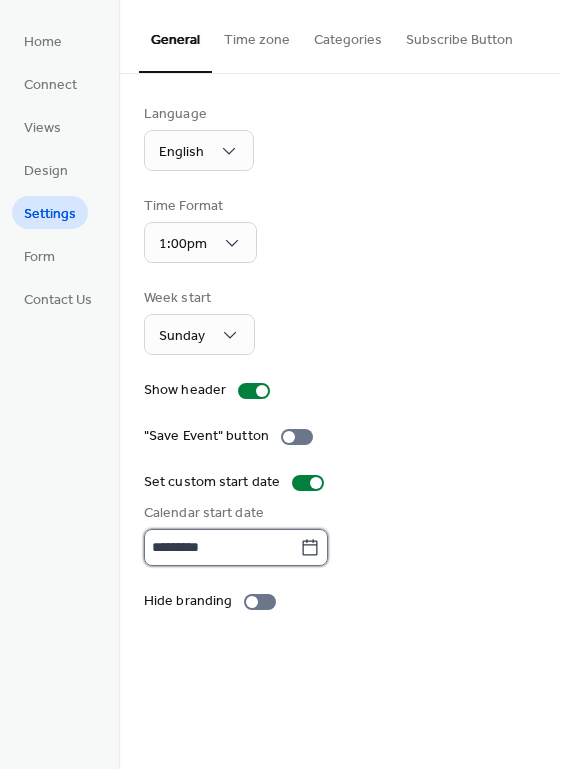 click on "*********" at bounding box center (222, 547) 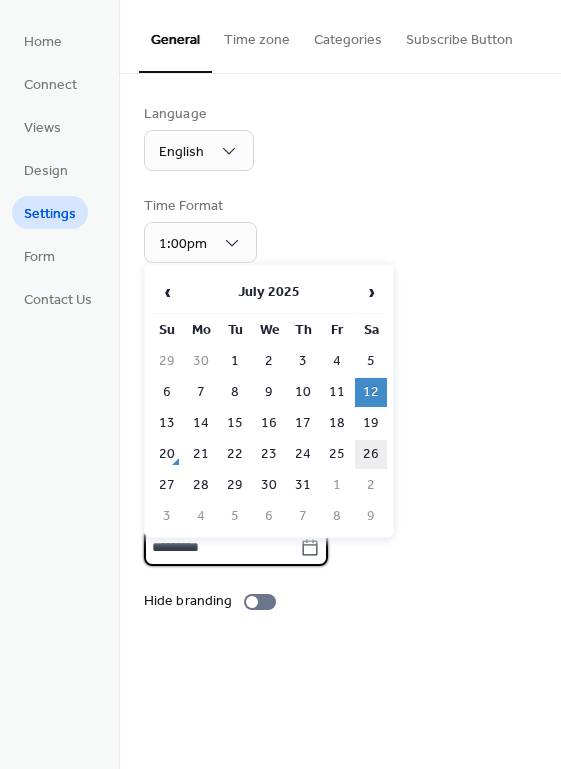 click on "26" at bounding box center (371, 454) 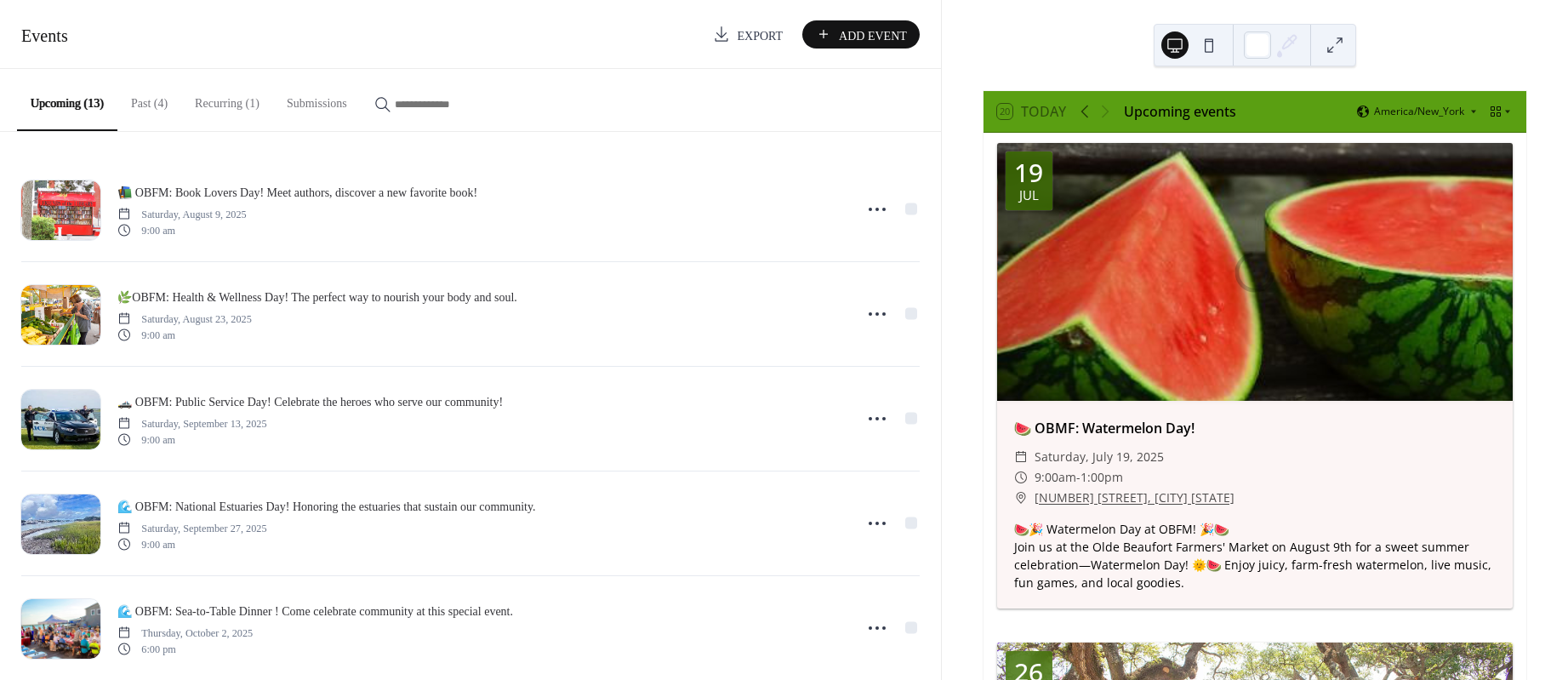 scroll, scrollTop: 0, scrollLeft: 0, axis: both 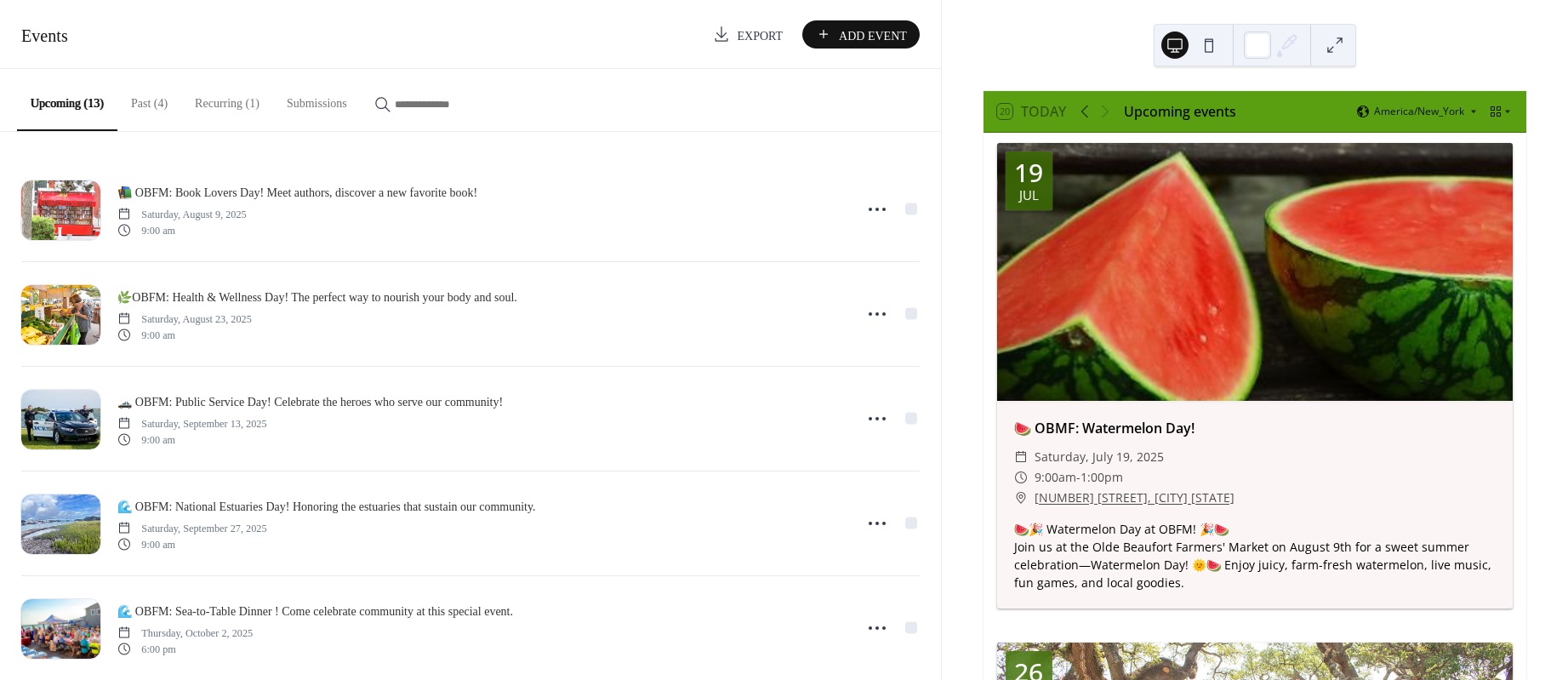click on "Past (4)" at bounding box center [153, 99] 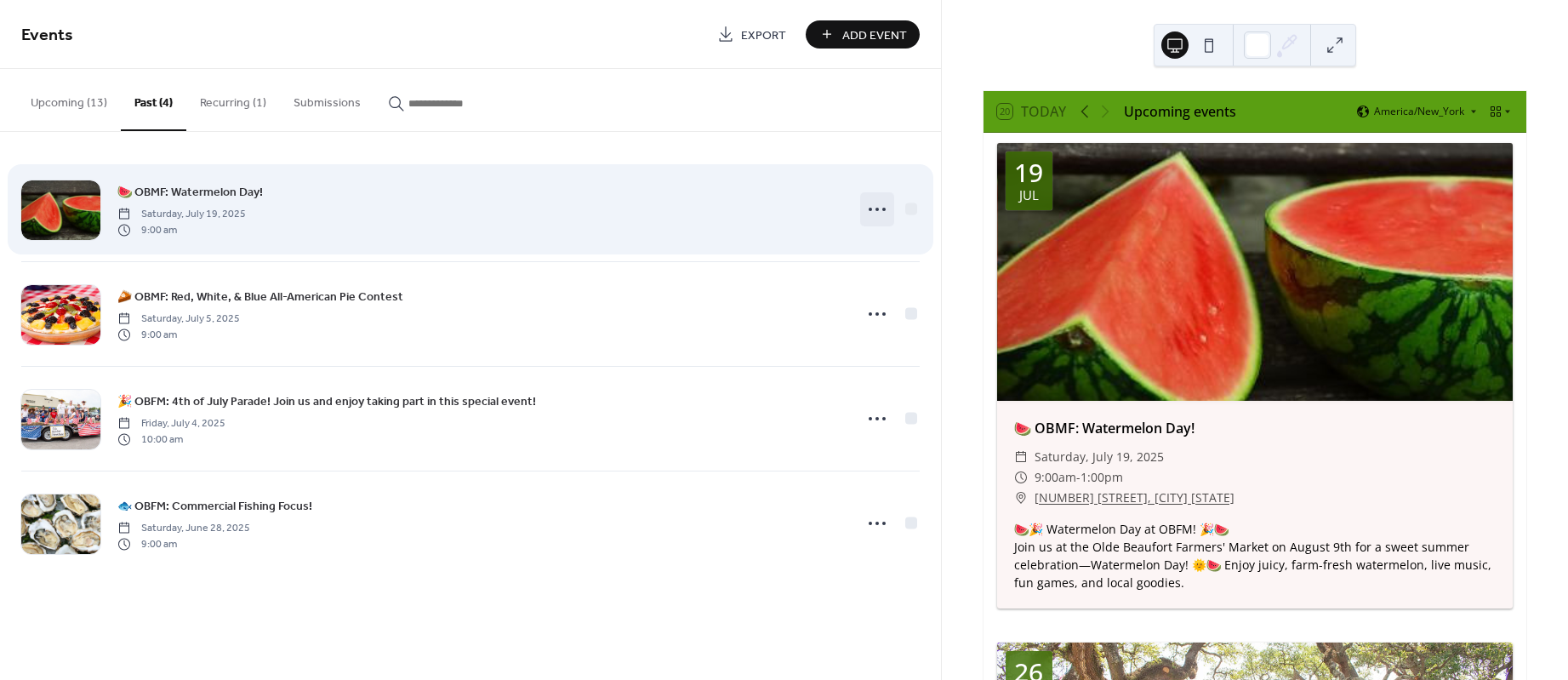 click 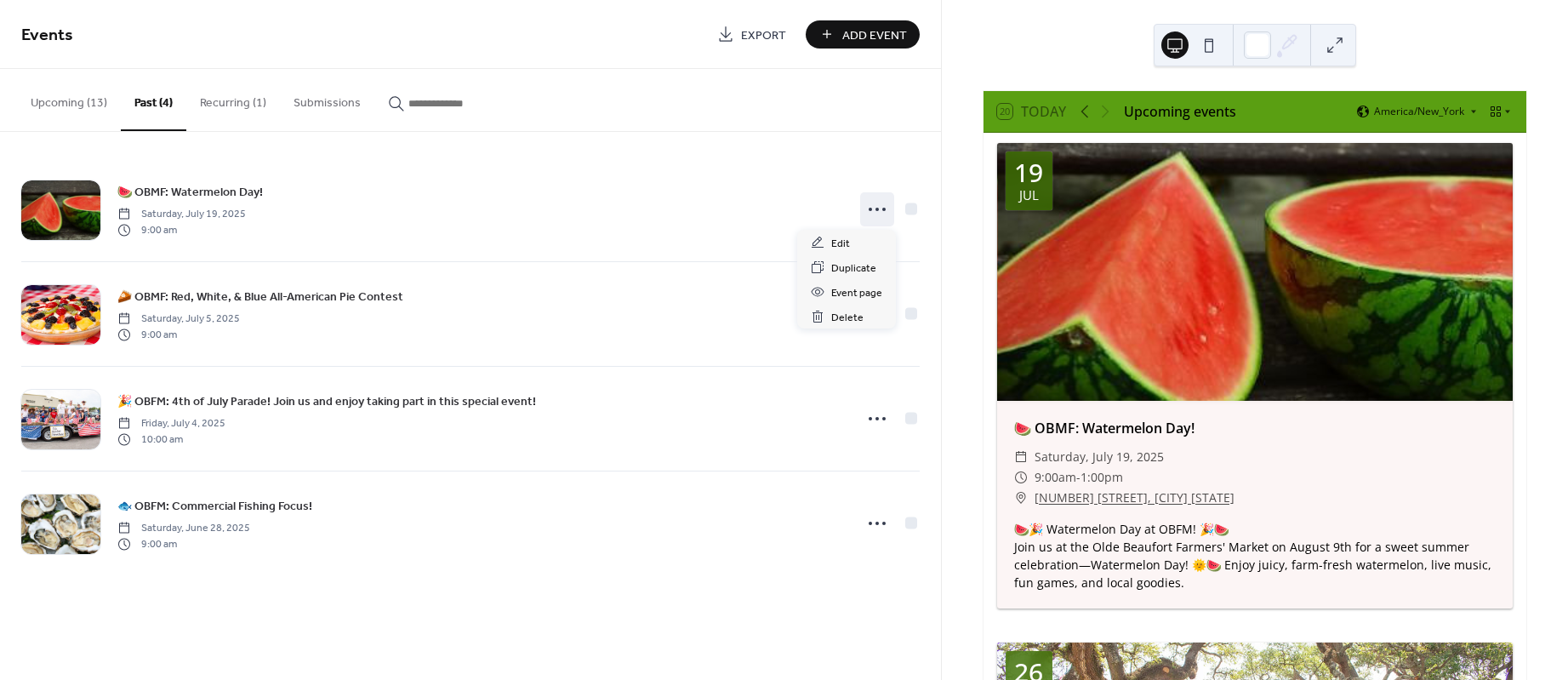 click on "Upcoming (13) Past (4) Recurring (1) Submissions" at bounding box center [470, 100] 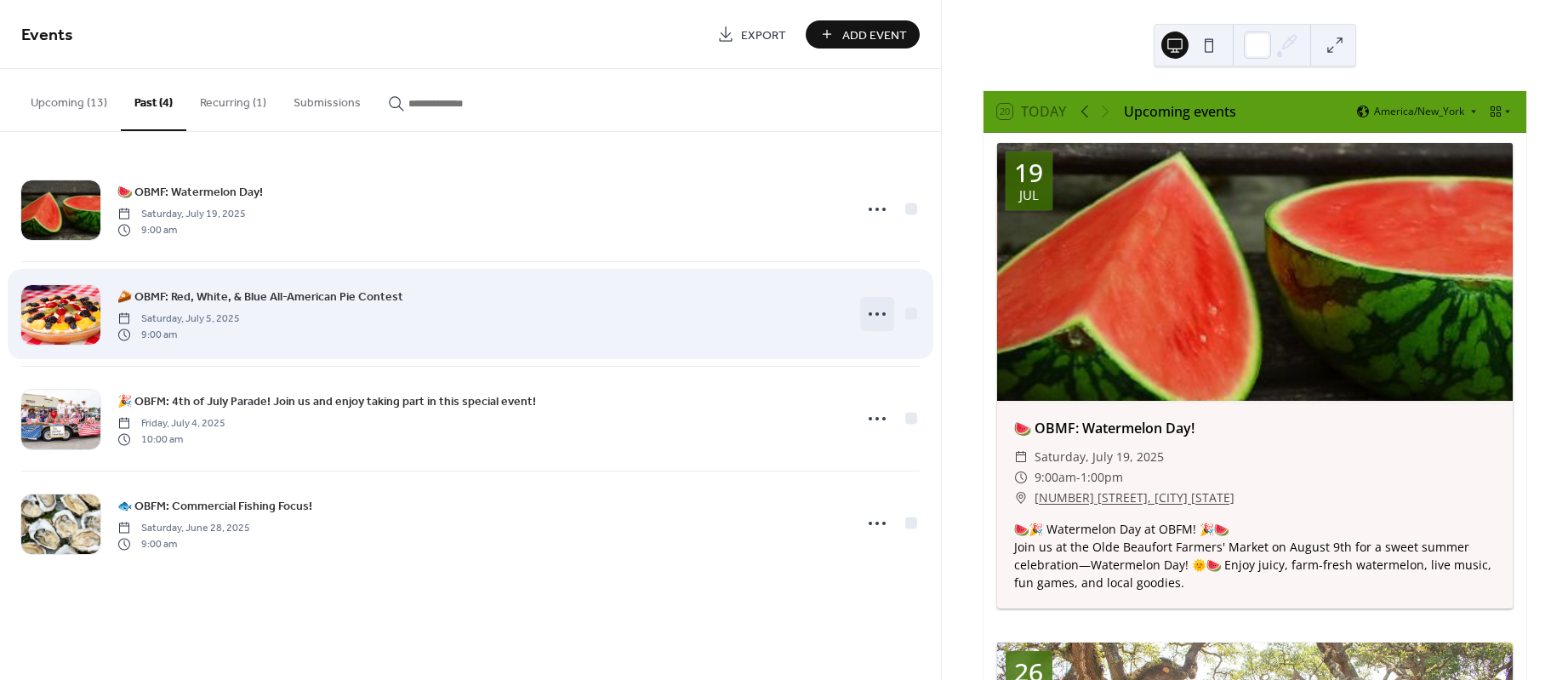 click 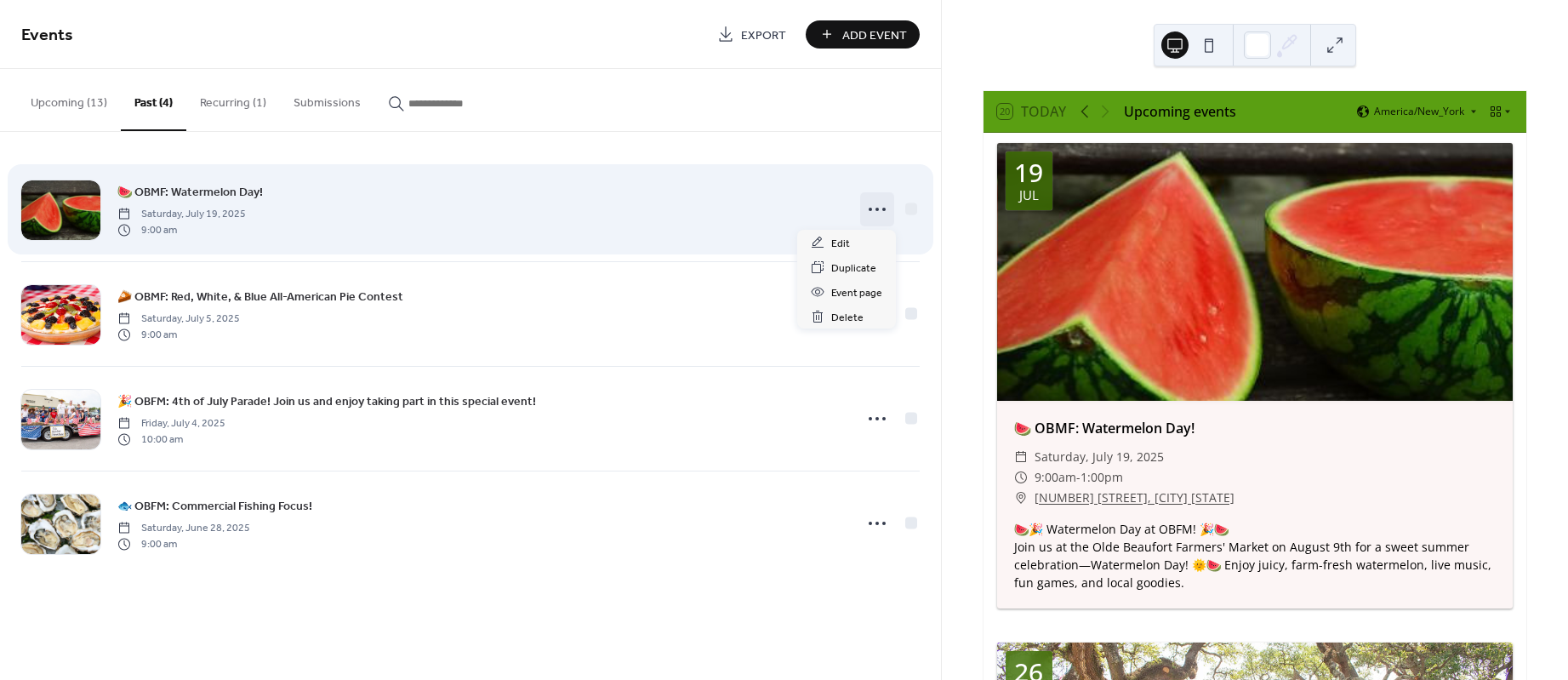 click 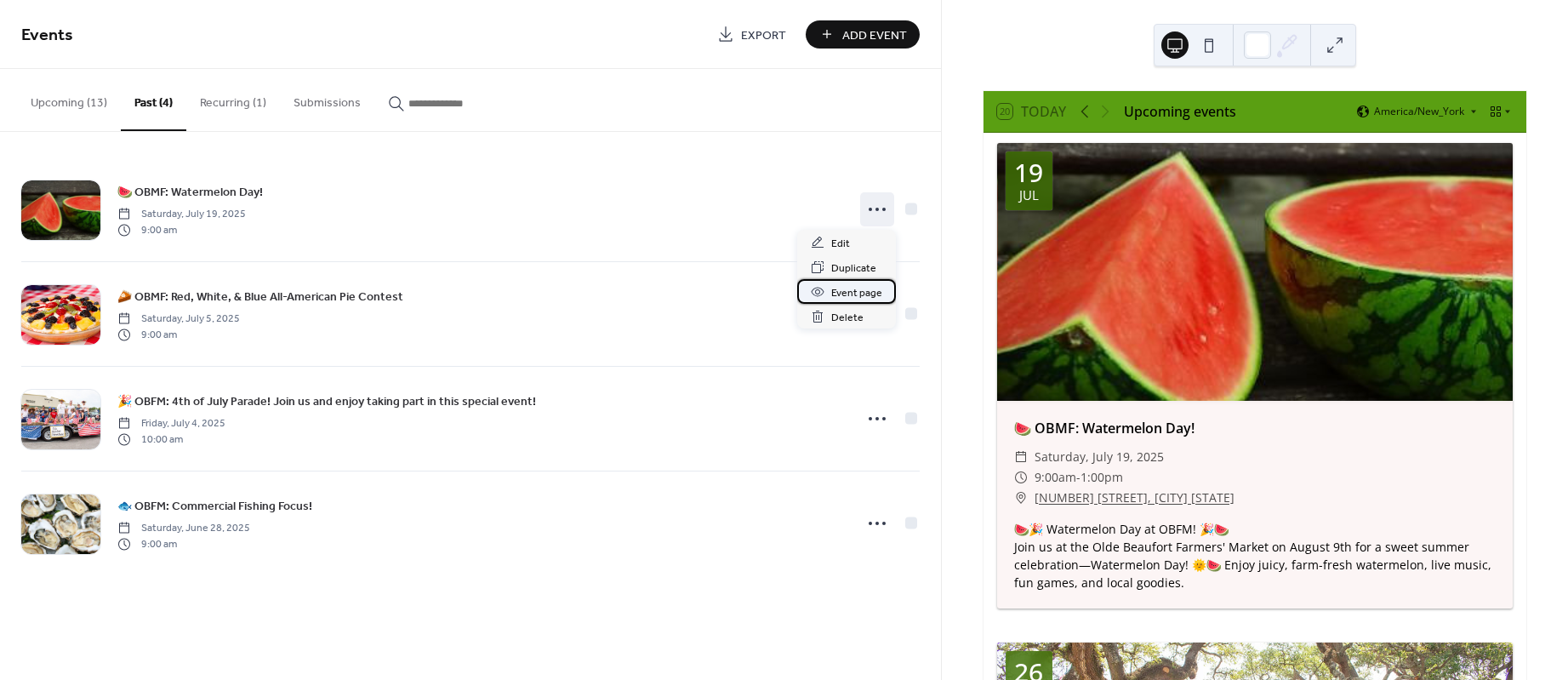 click on "Event page" at bounding box center [857, 293] 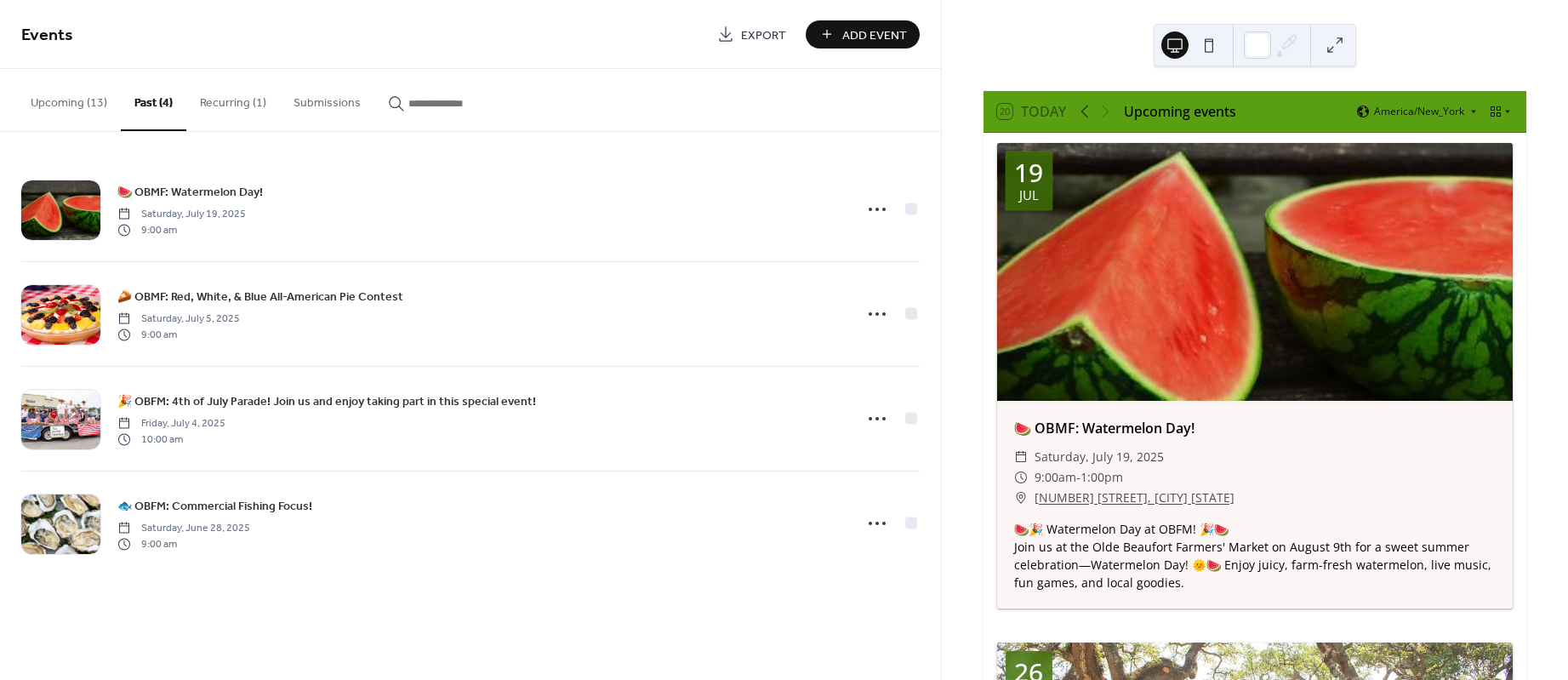 click on "Upcoming (13)" at bounding box center (69, 99) 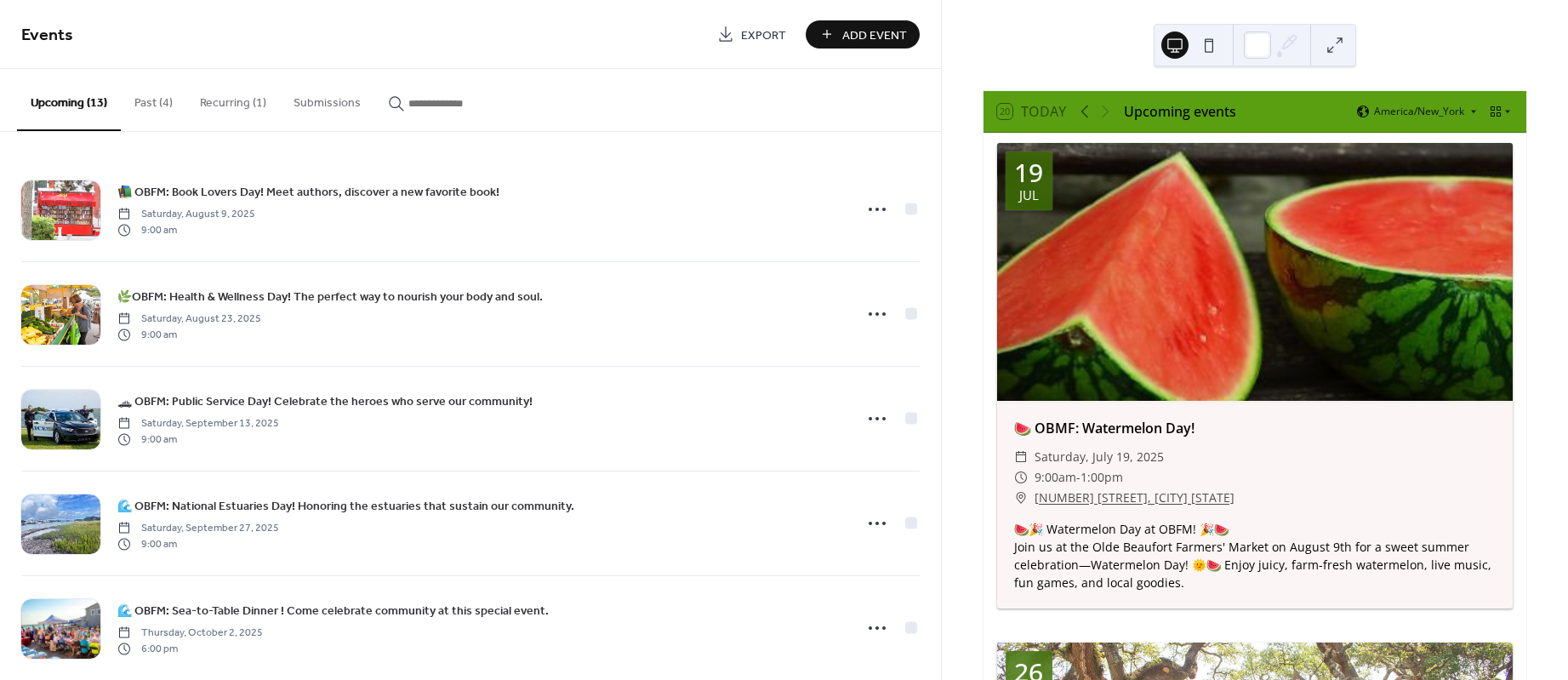 click on "Past (4)" at bounding box center (153, 99) 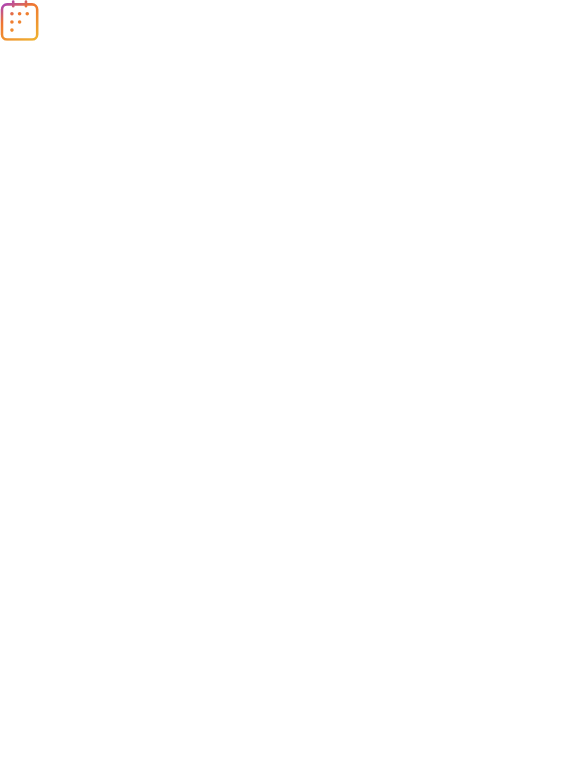 scroll, scrollTop: 0, scrollLeft: 0, axis: both 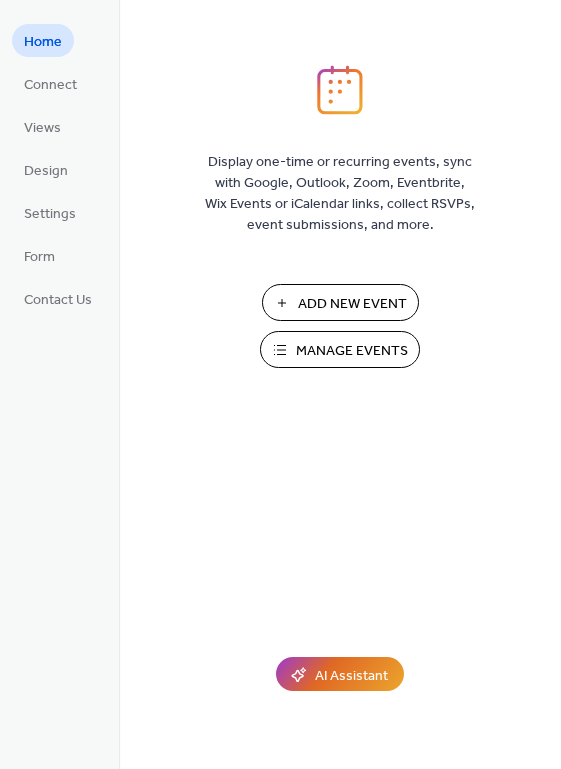 click on "Settings" at bounding box center (50, 214) 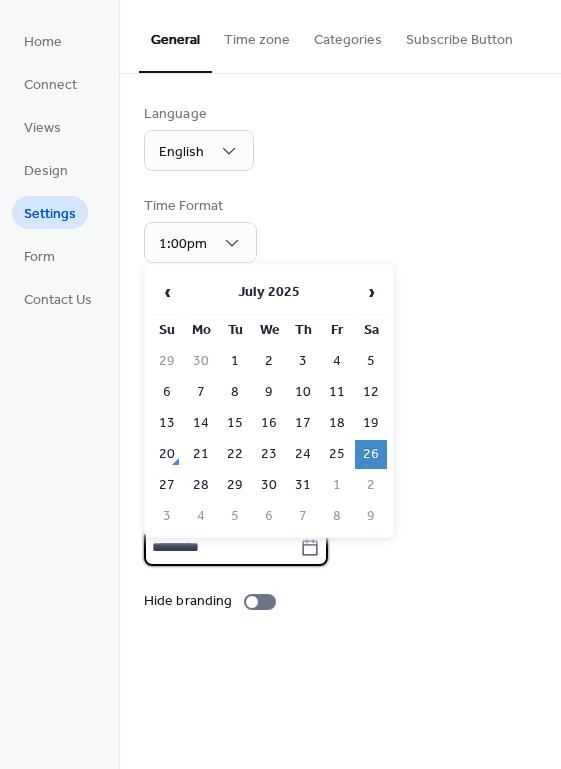 click on "*********" at bounding box center (222, 547) 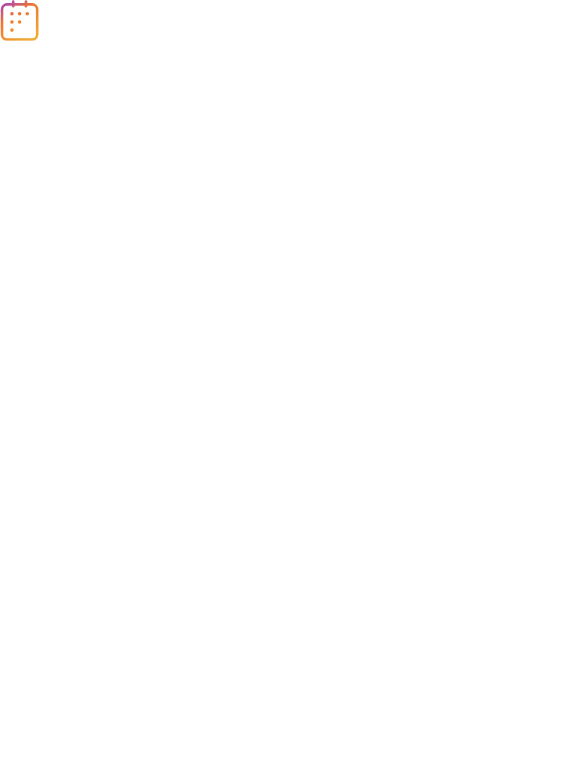 scroll, scrollTop: 0, scrollLeft: 0, axis: both 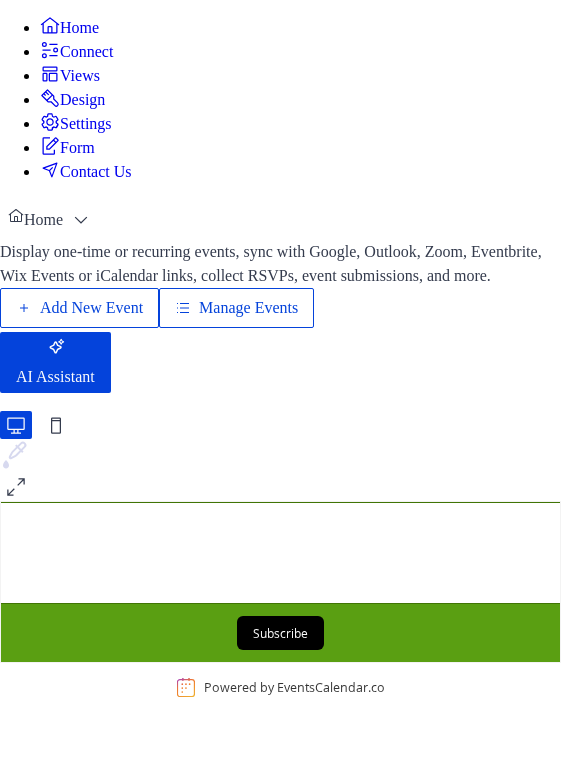 click on "Manage Events" at bounding box center (248, 308) 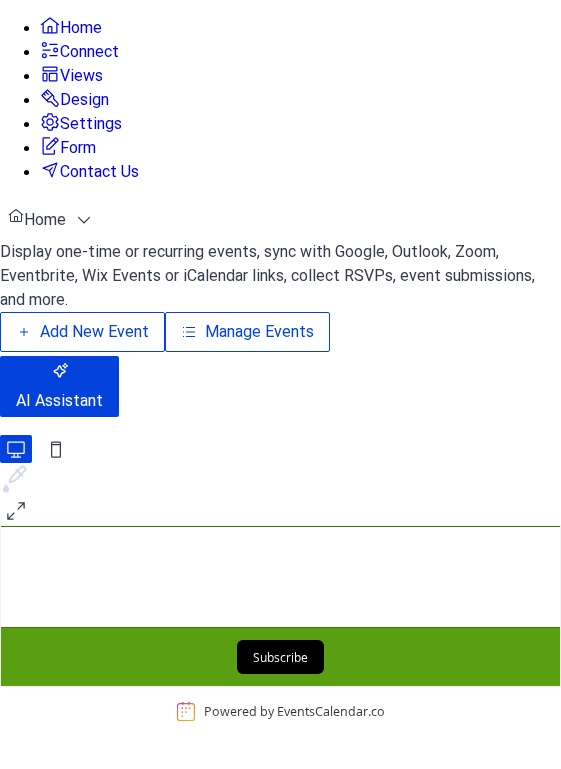 click on "Manage Events" at bounding box center (349, 351) 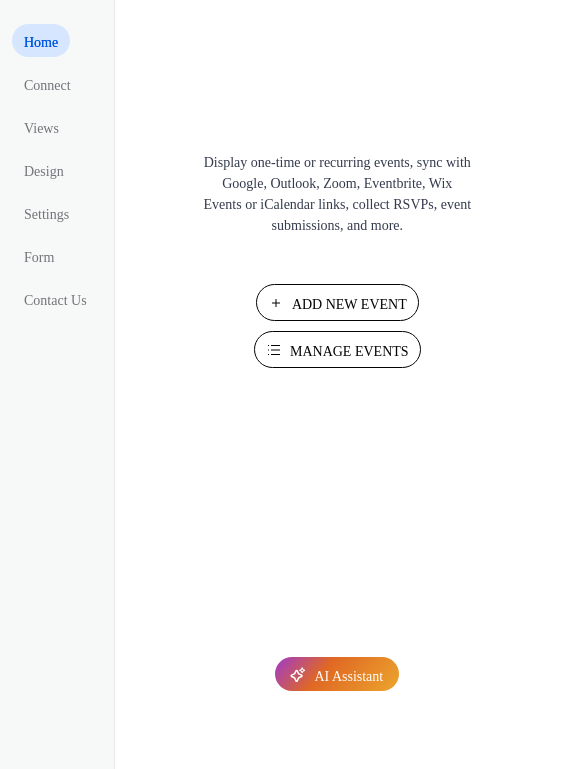 click on "Add New Event" at bounding box center [349, 304] 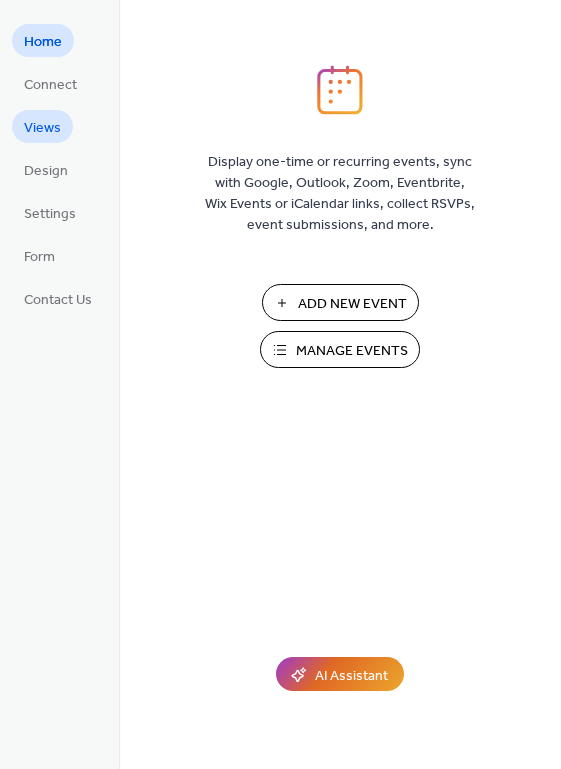 click on "Views" at bounding box center [42, 128] 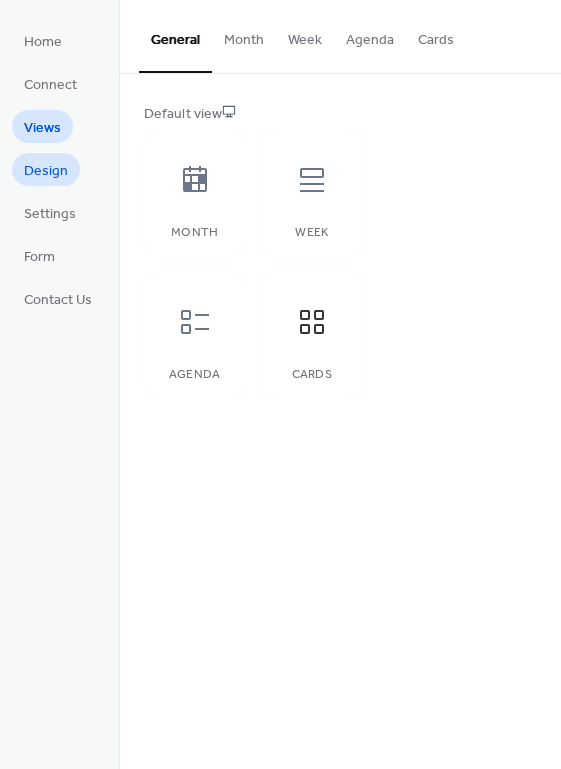 click on "Design" at bounding box center [46, 171] 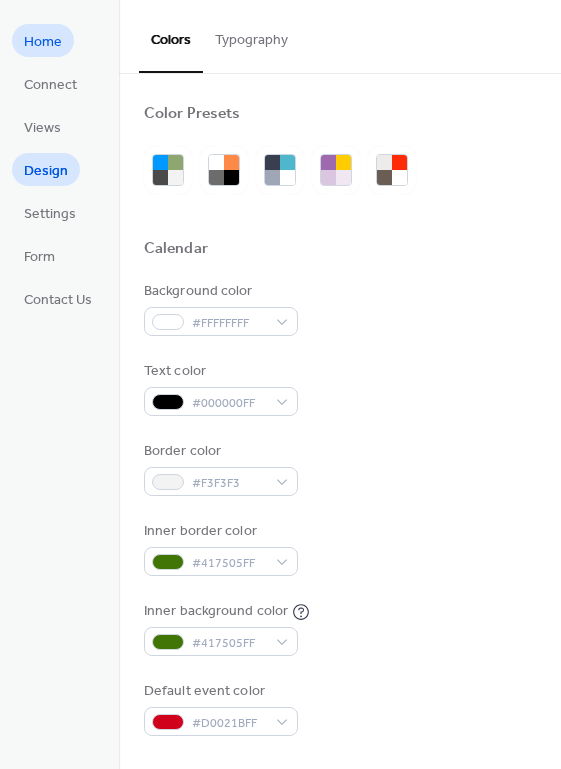 click on "Home" at bounding box center [43, 42] 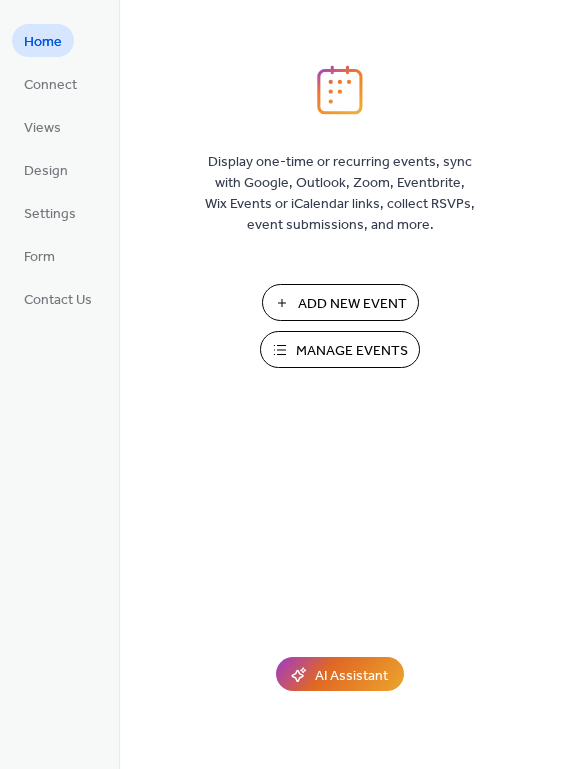 click on "Add New Event" at bounding box center (352, 304) 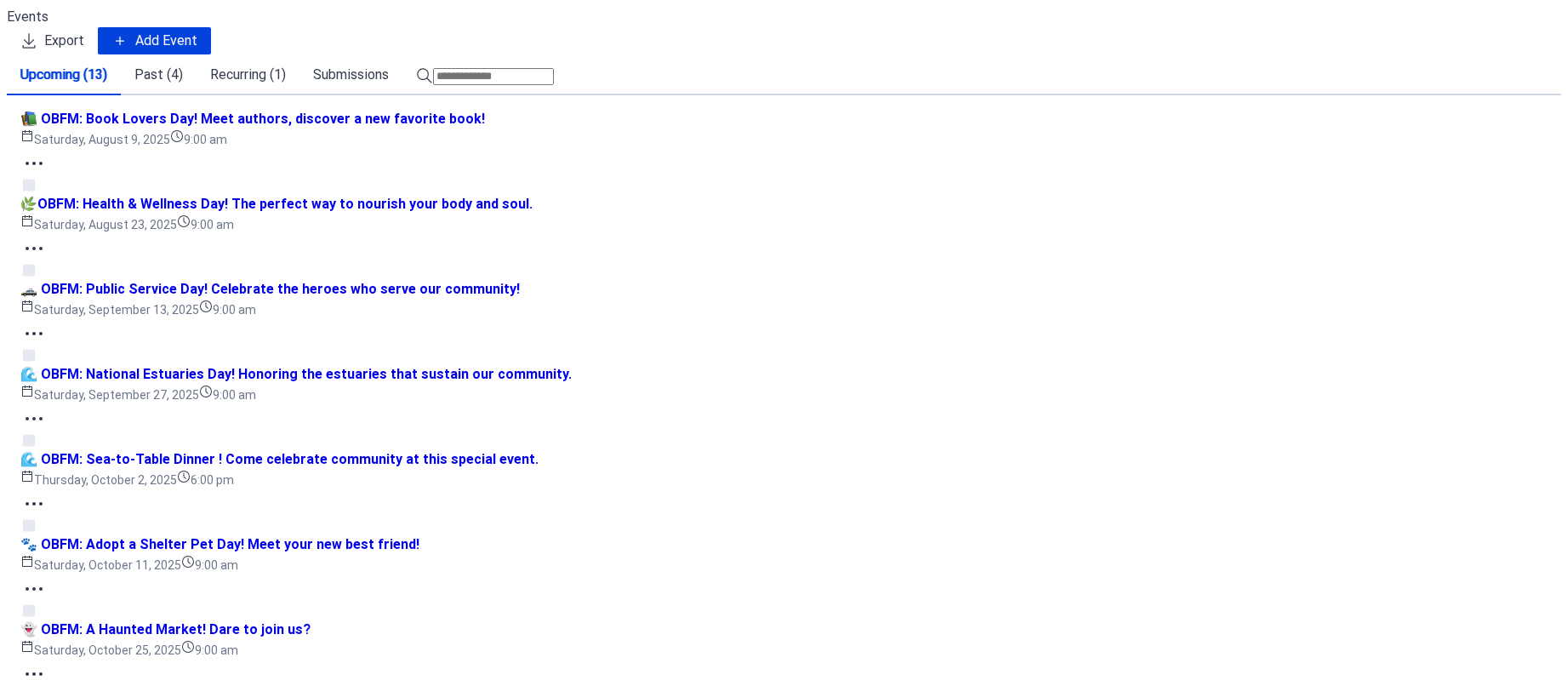 scroll, scrollTop: 0, scrollLeft: 0, axis: both 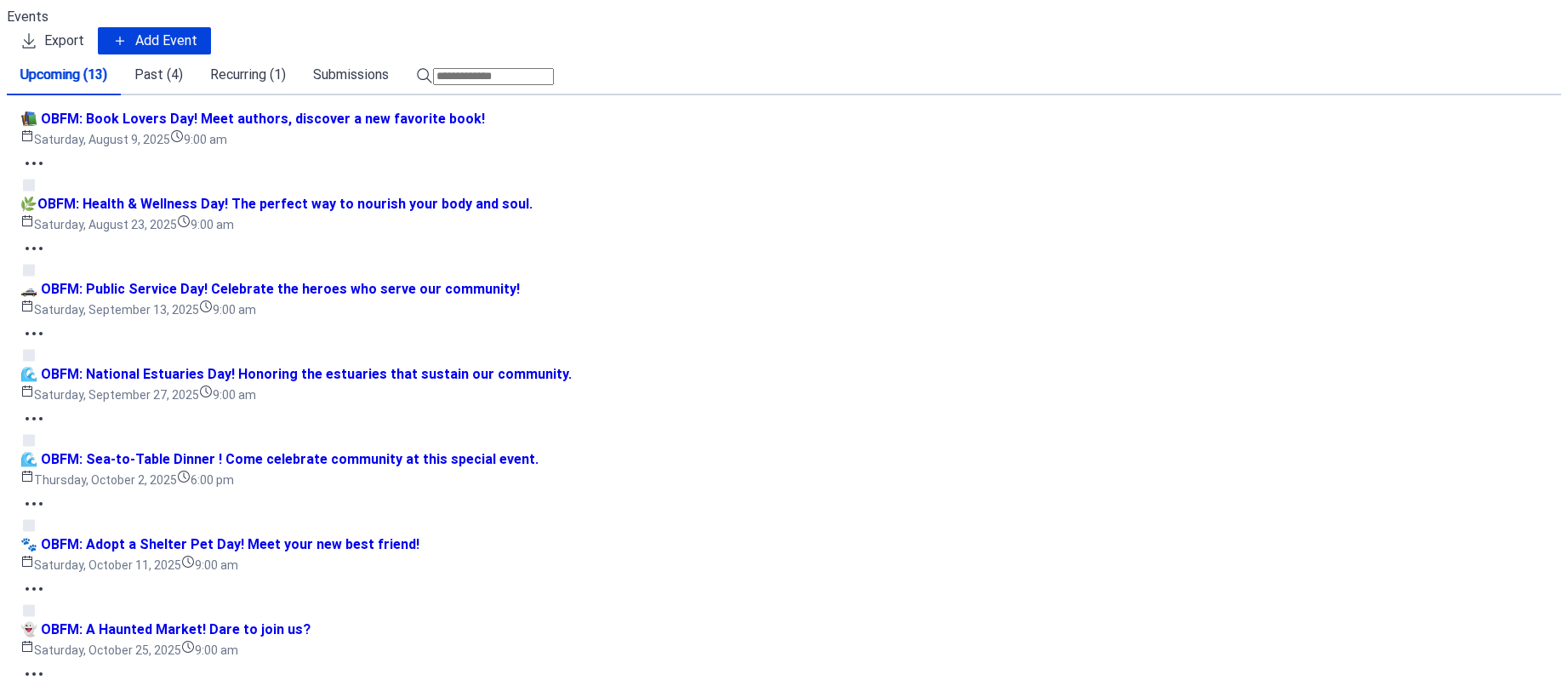 click on "Past (4)" at bounding box center [158, 75] 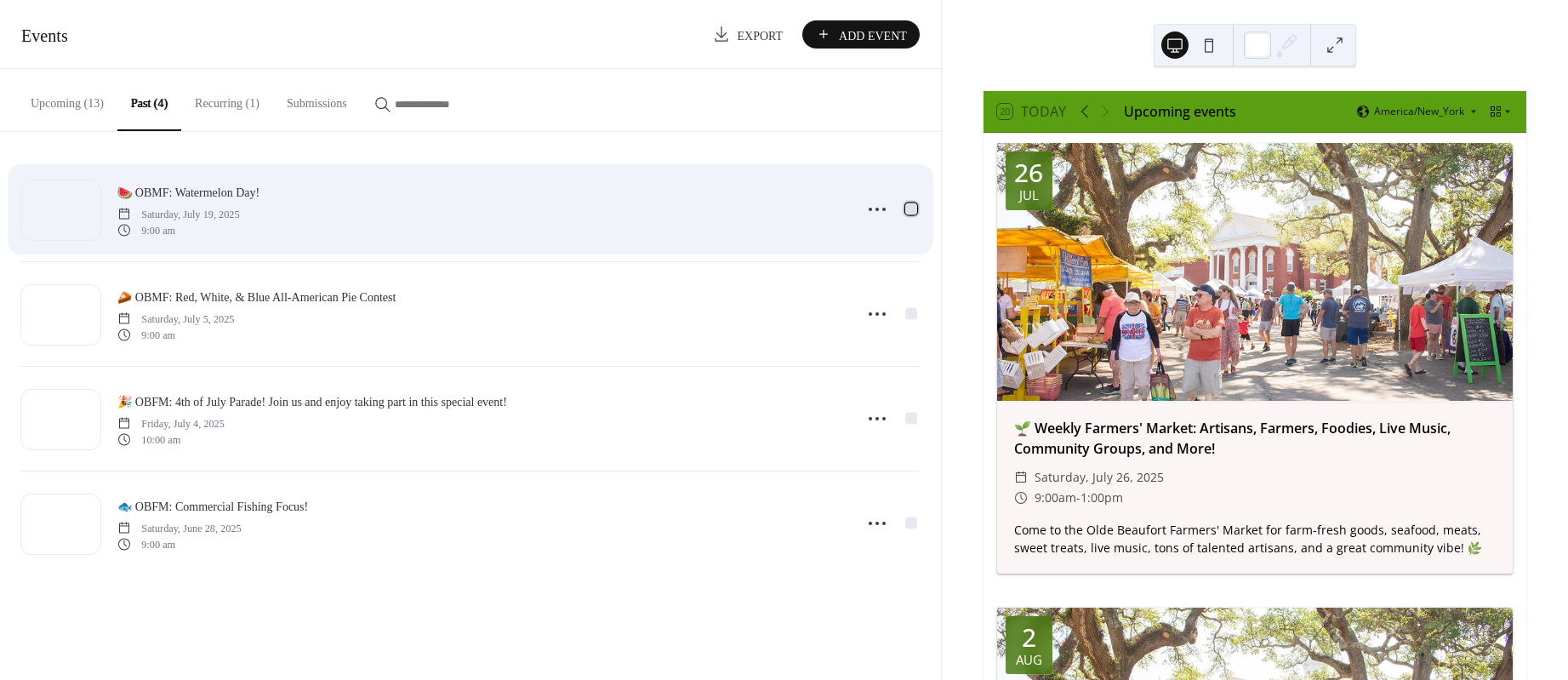 click at bounding box center (911, 209) 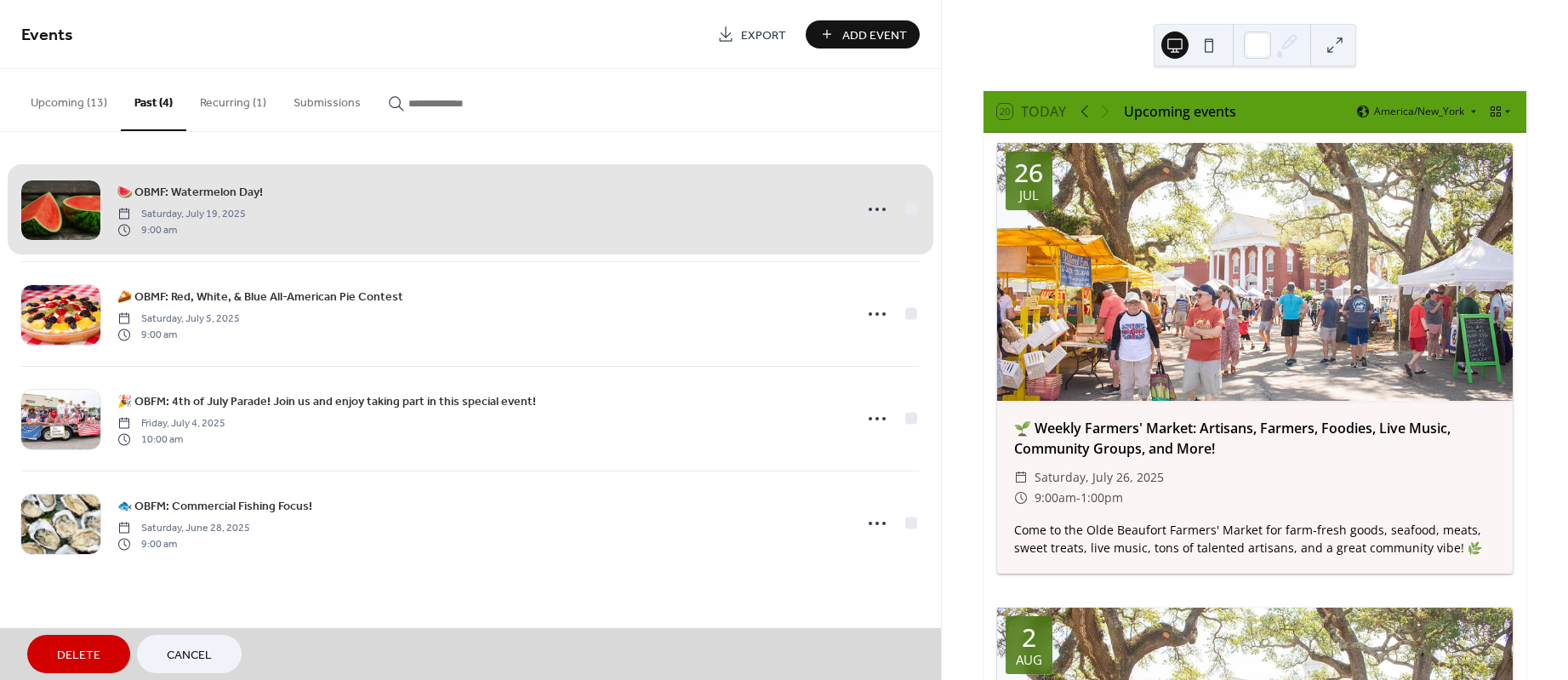 click on "Delete" at bounding box center [78, 655] 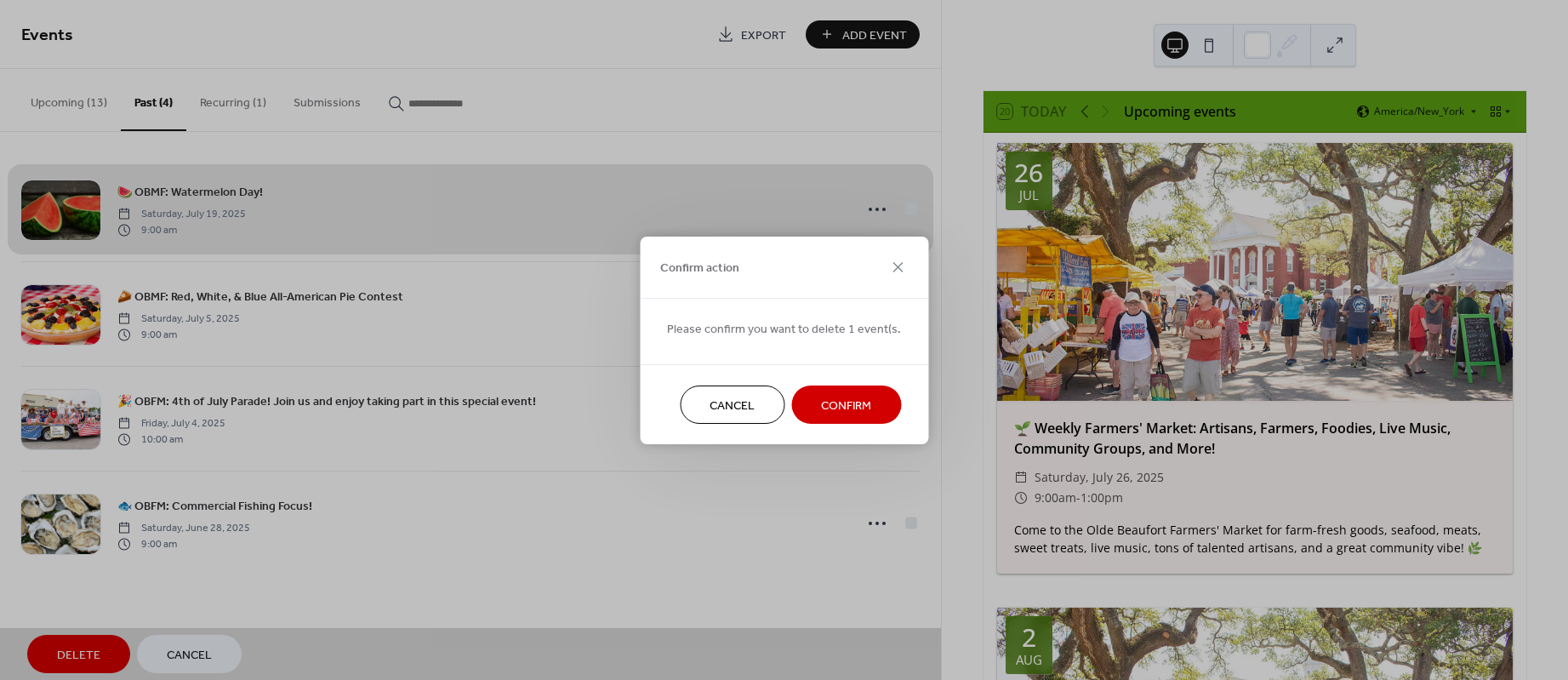 click on "Confirm" at bounding box center [846, 405] 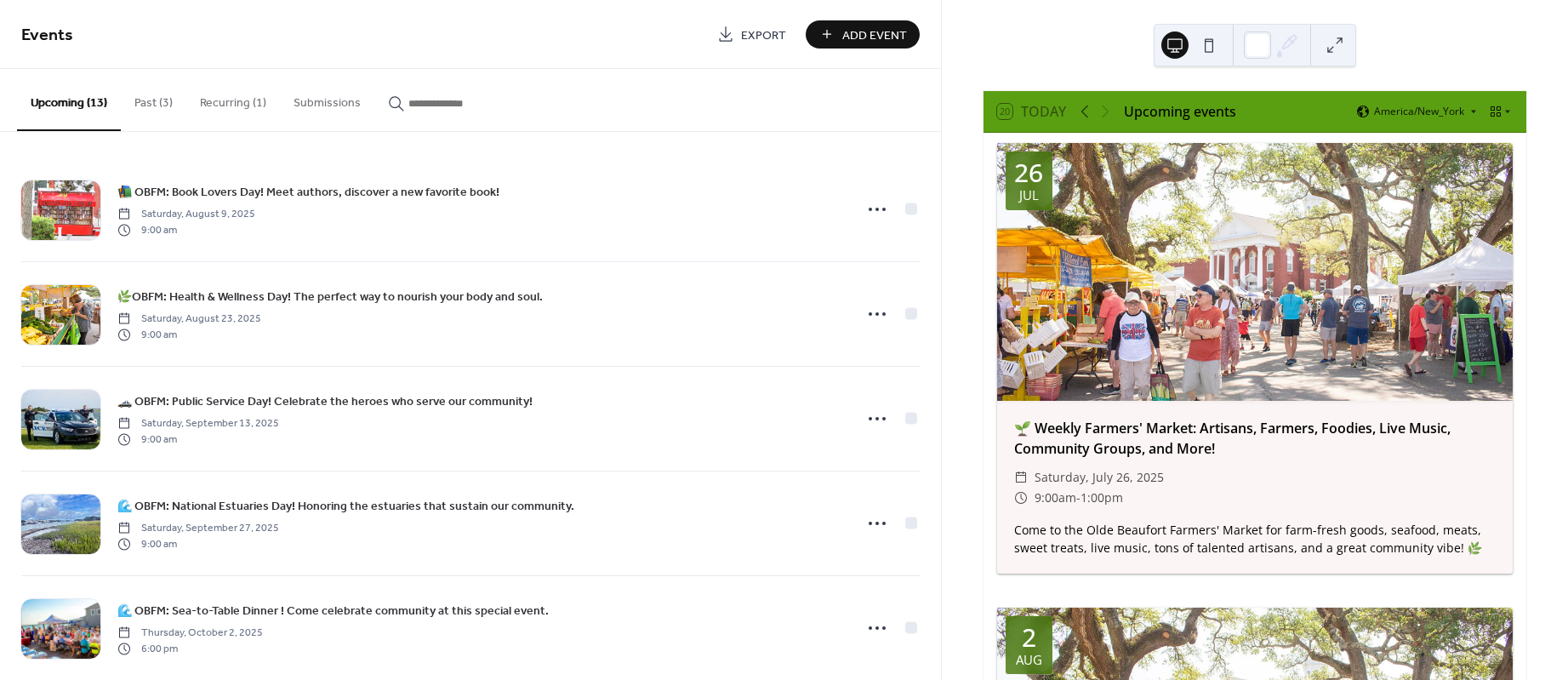 scroll, scrollTop: 0, scrollLeft: 0, axis: both 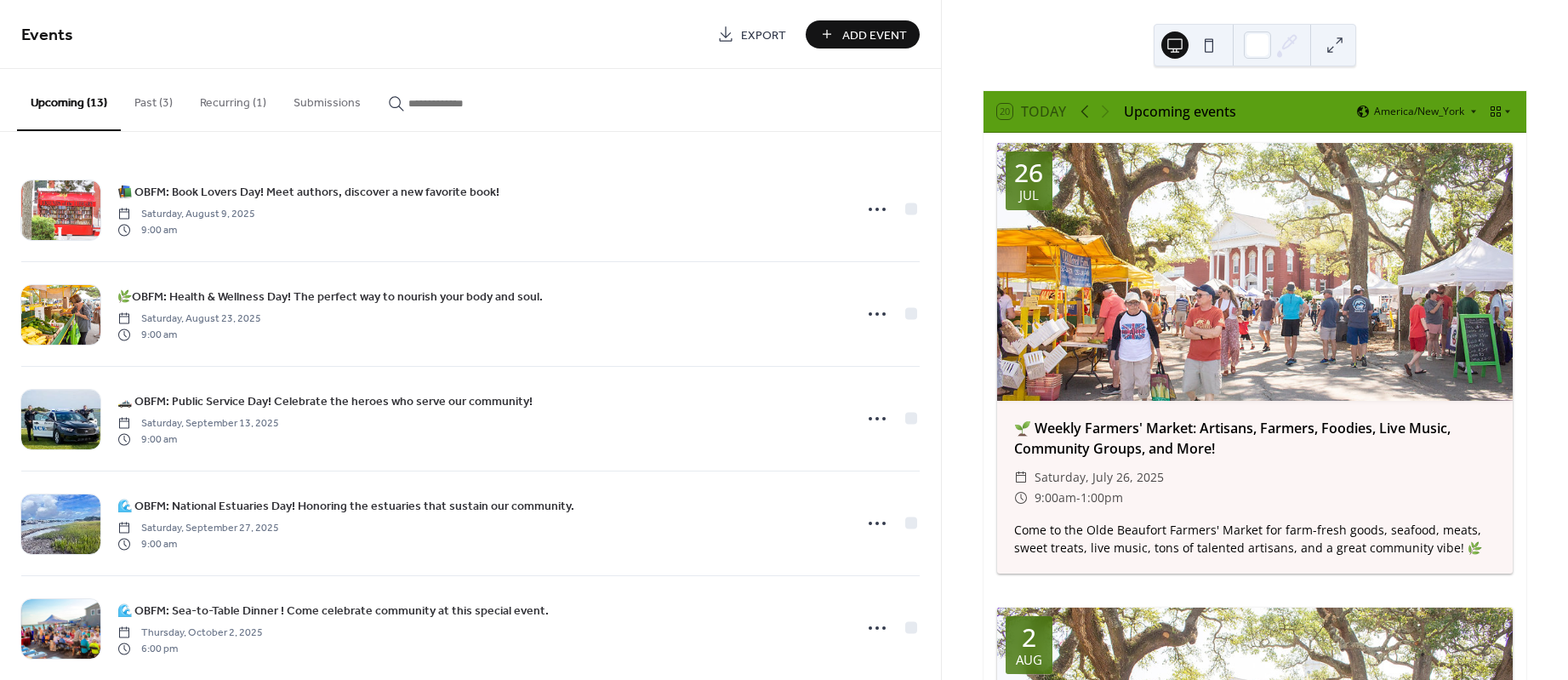 click on "Recurring (1)" at bounding box center [233, 99] 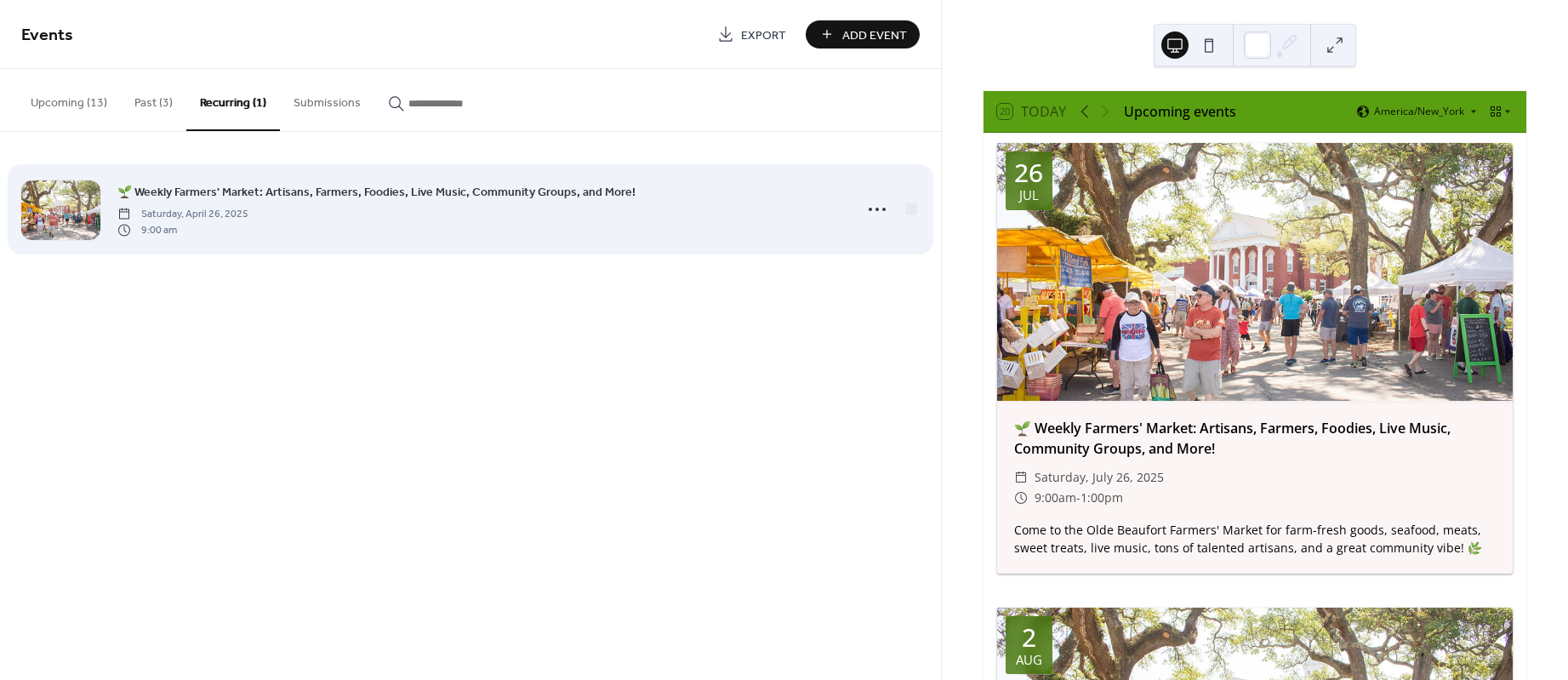 click on "🌱 Weekly Farmers' Market: Artisans, Farmers, Foodies, Live Music, Community Groups, and More!" at bounding box center [376, 192] 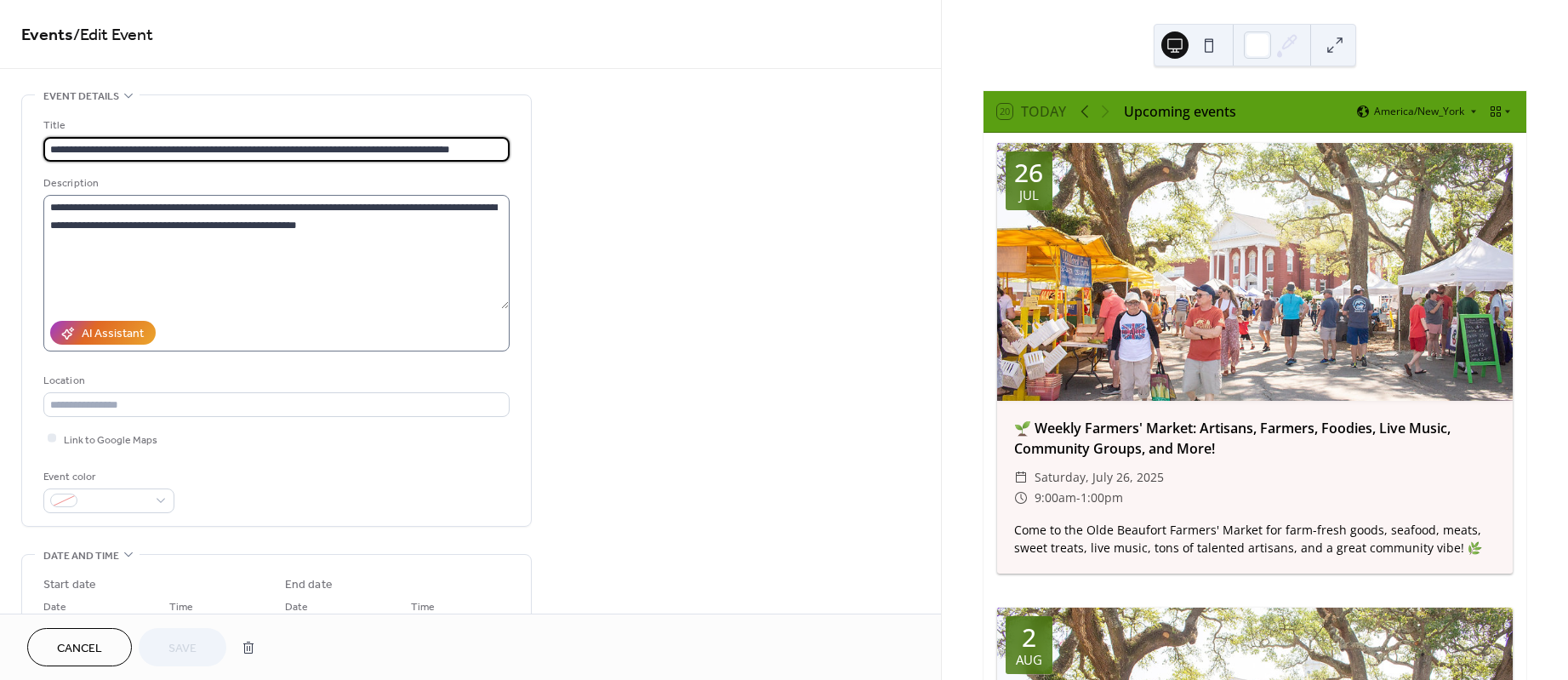 type on "**********" 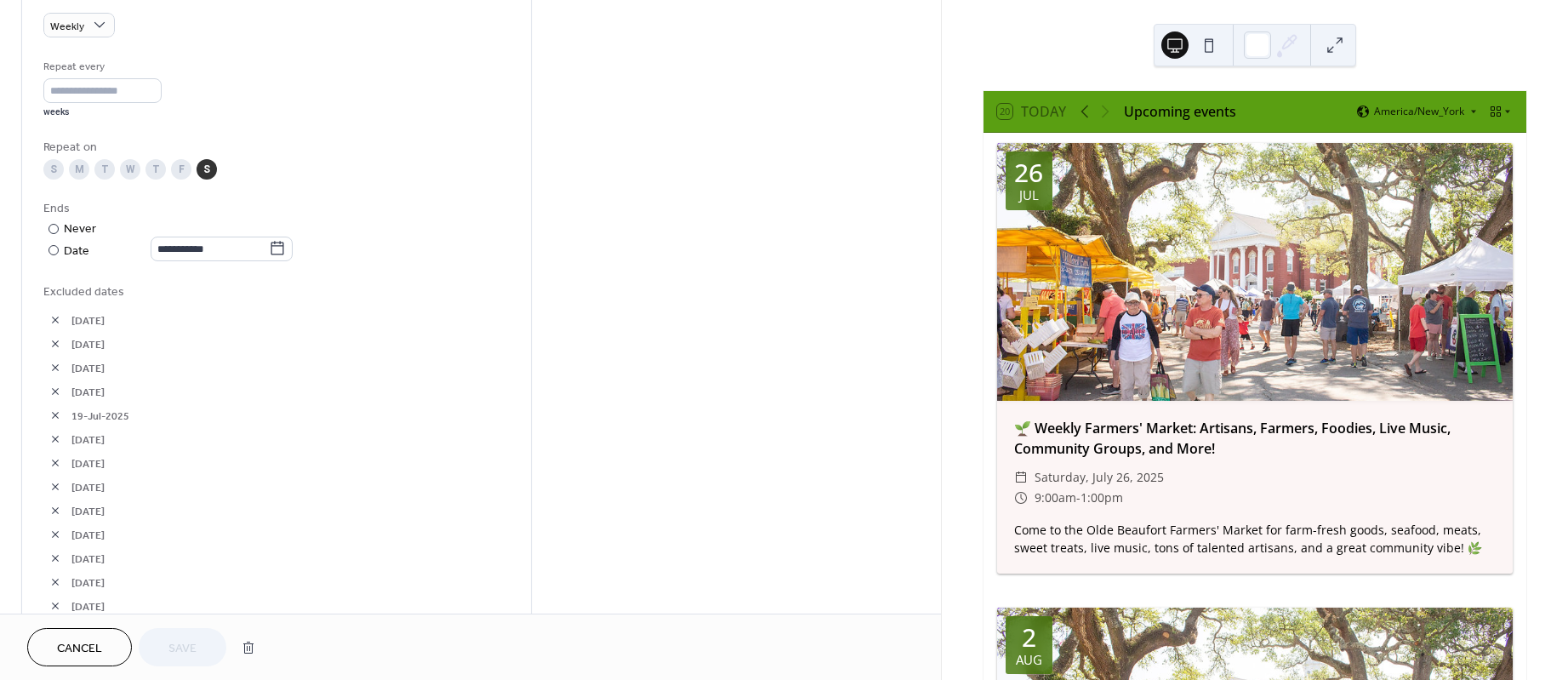 scroll, scrollTop: 766, scrollLeft: 0, axis: vertical 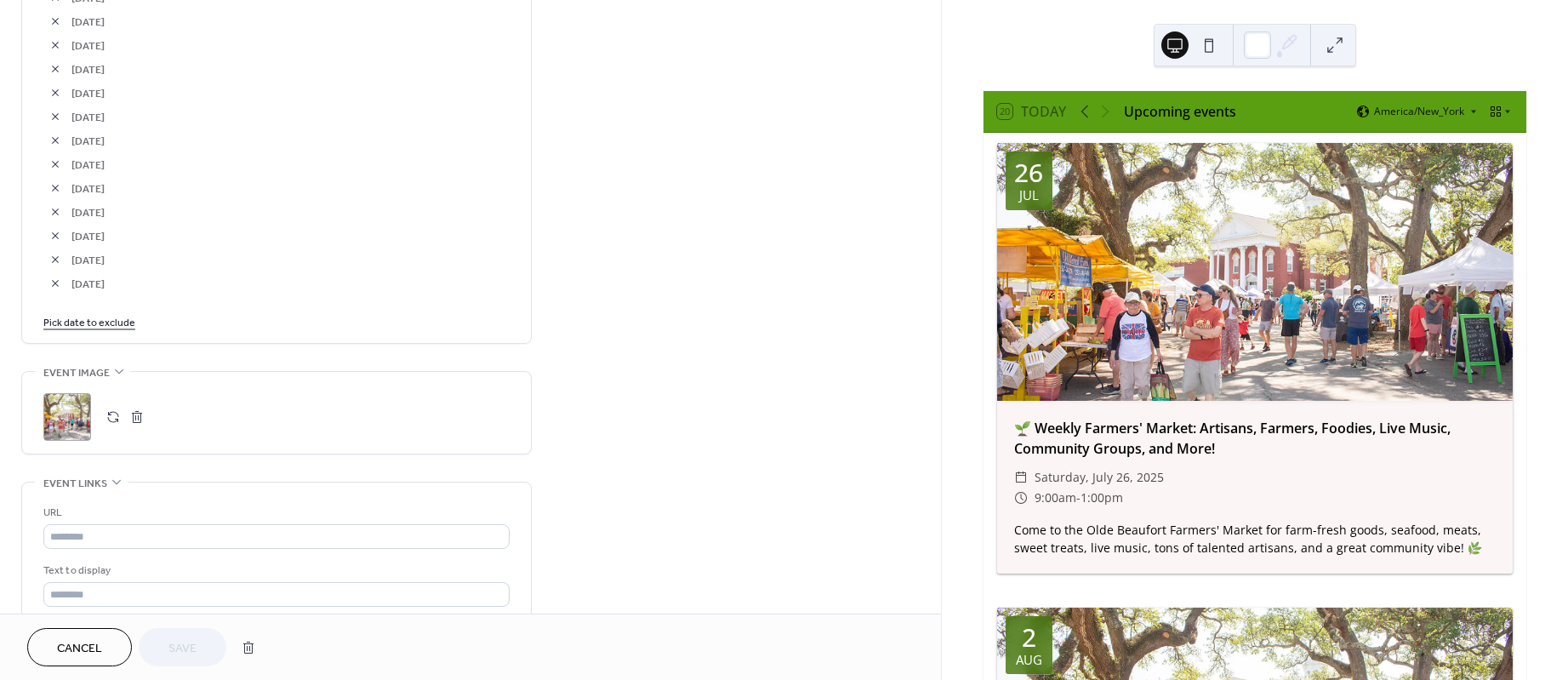 click on "Pick date to exclude" at bounding box center [89, 321] 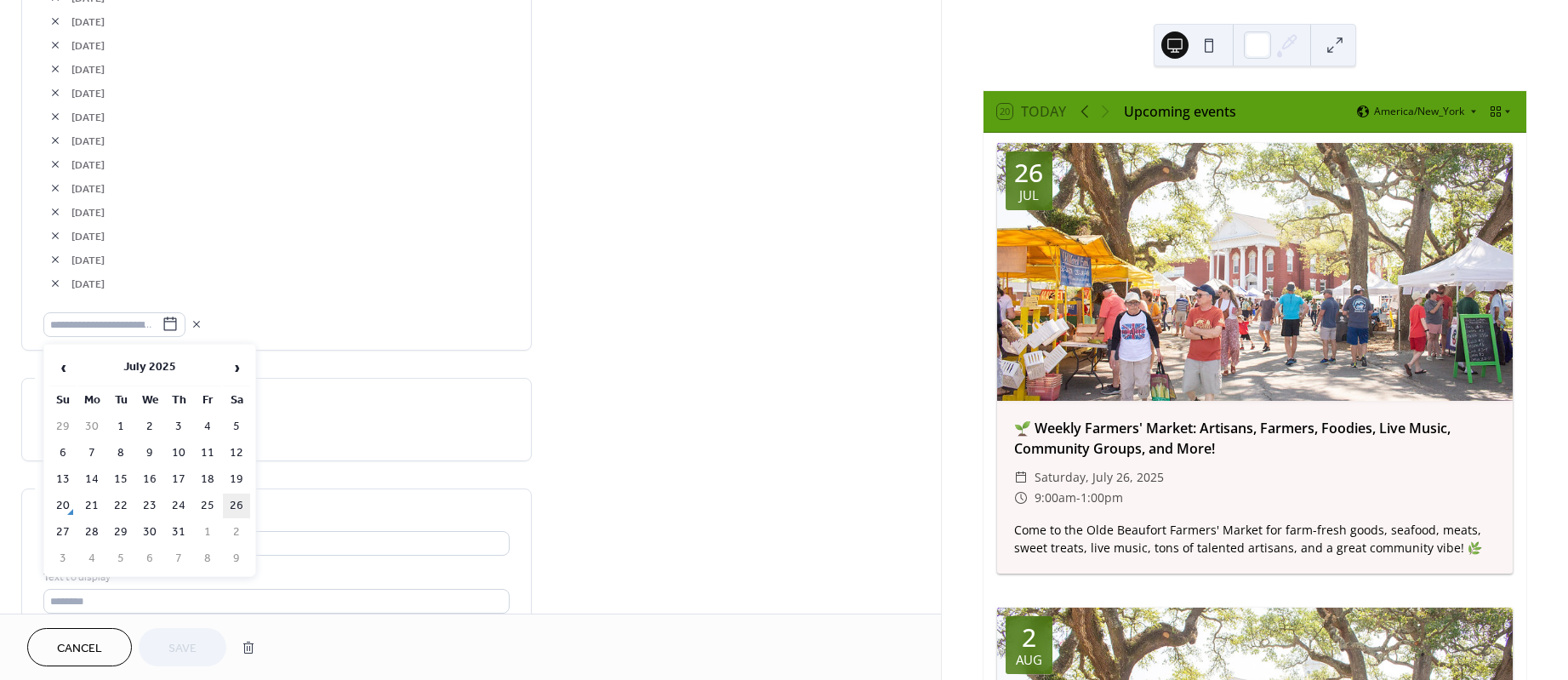 click on "26" at bounding box center (237, 506) 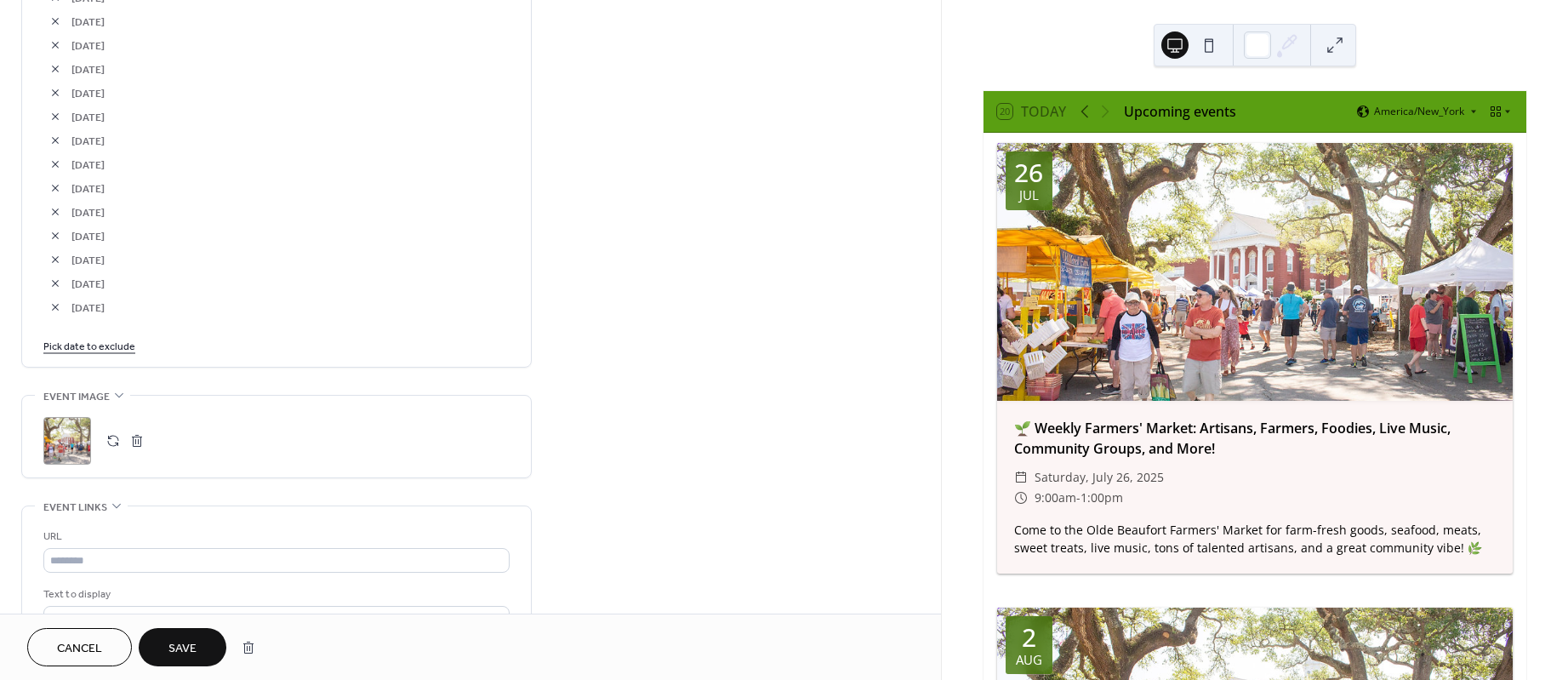 drag, startPoint x: 192, startPoint y: 643, endPoint x: 565, endPoint y: 426, distance: 431.52984 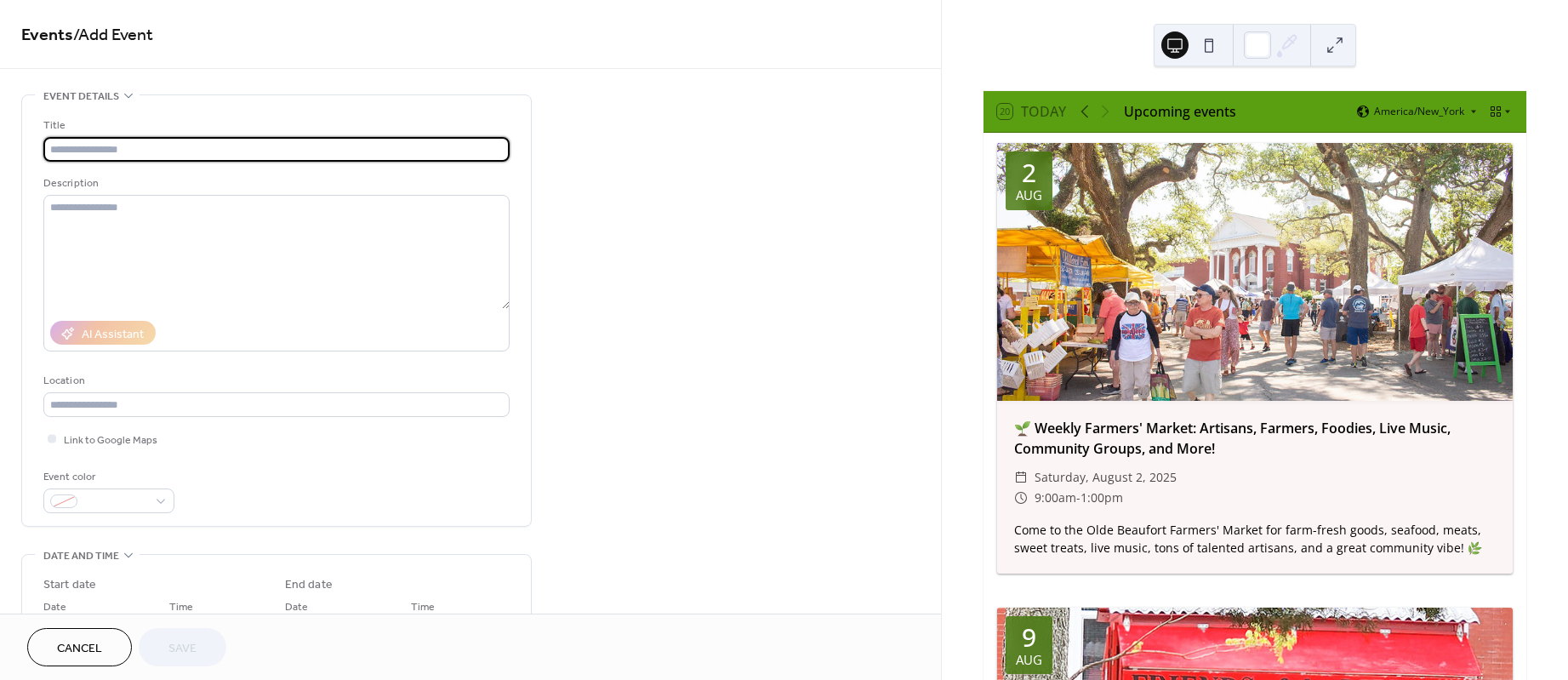 scroll, scrollTop: 0, scrollLeft: 0, axis: both 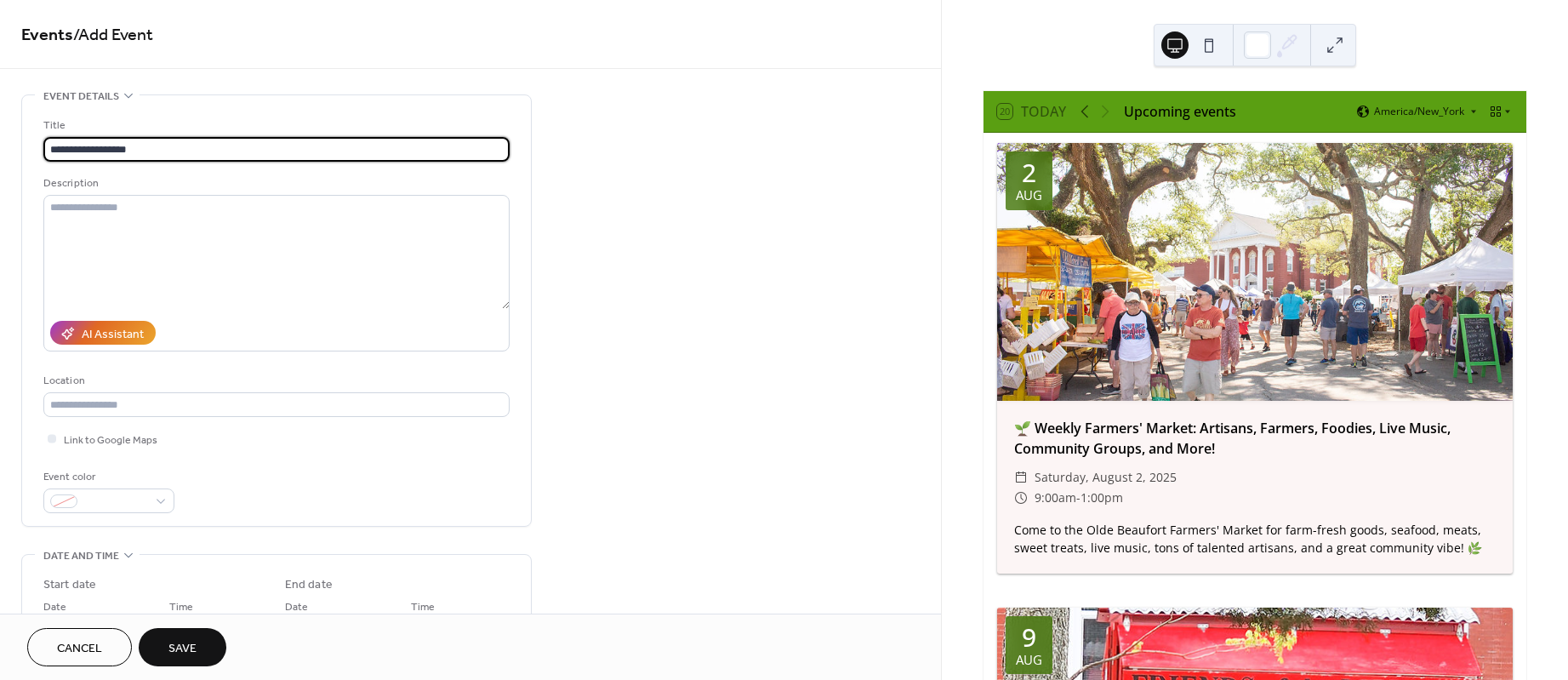 type on "**********" 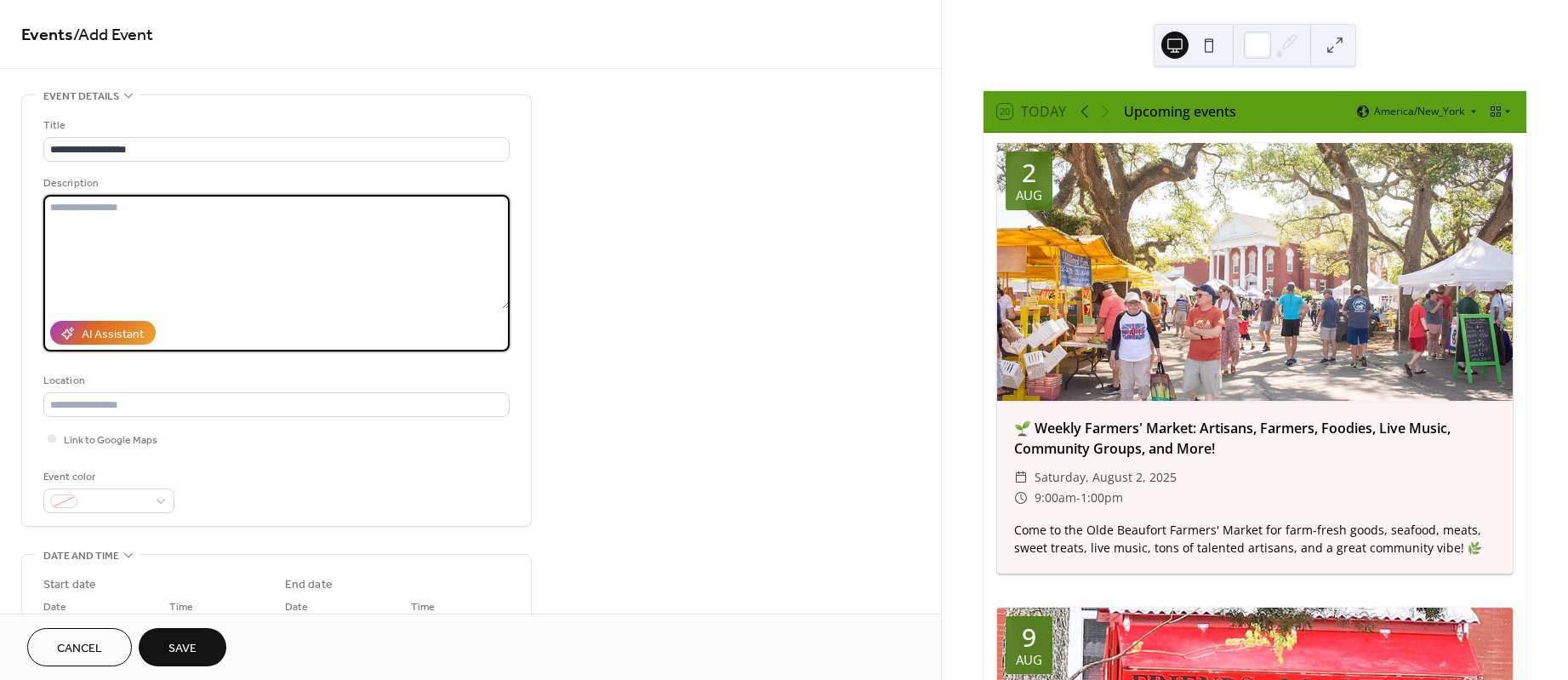 paste on "**********" 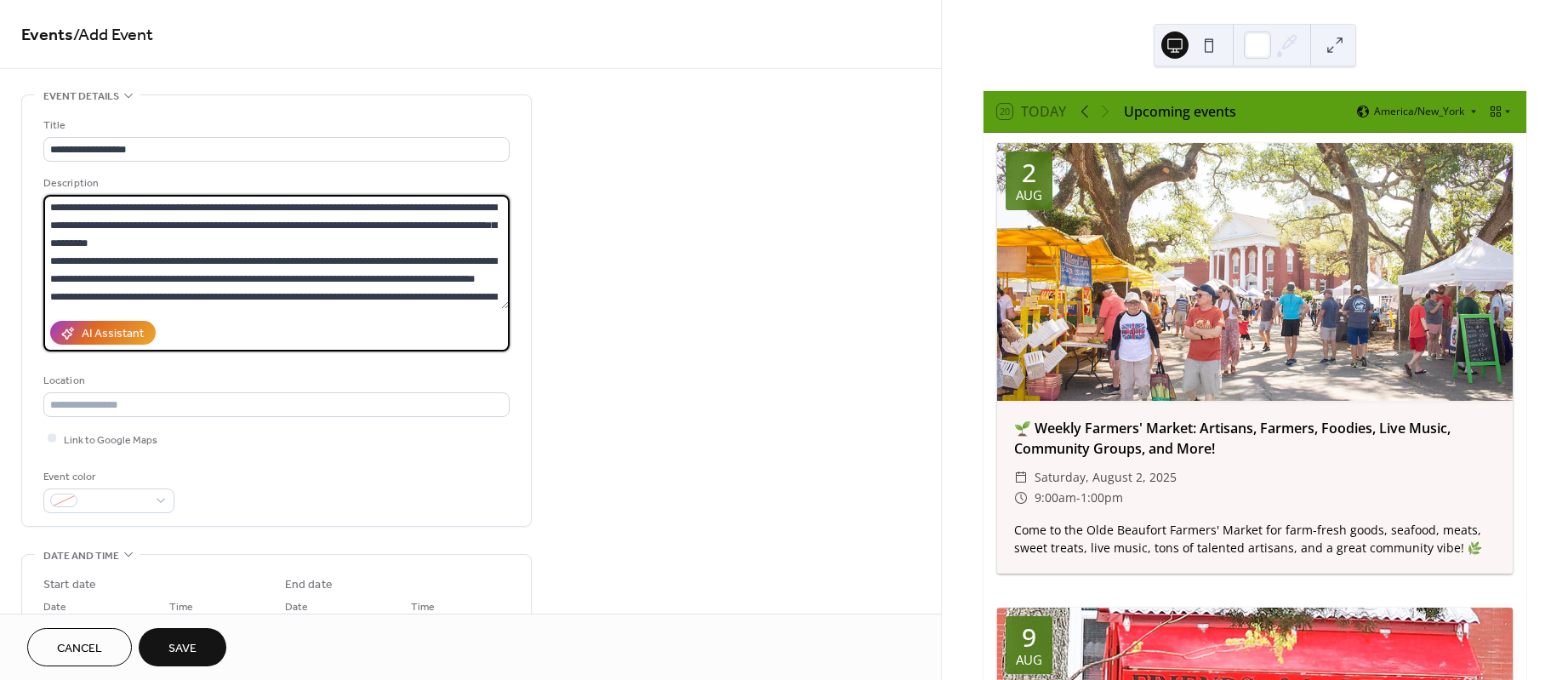 scroll, scrollTop: 105, scrollLeft: 0, axis: vertical 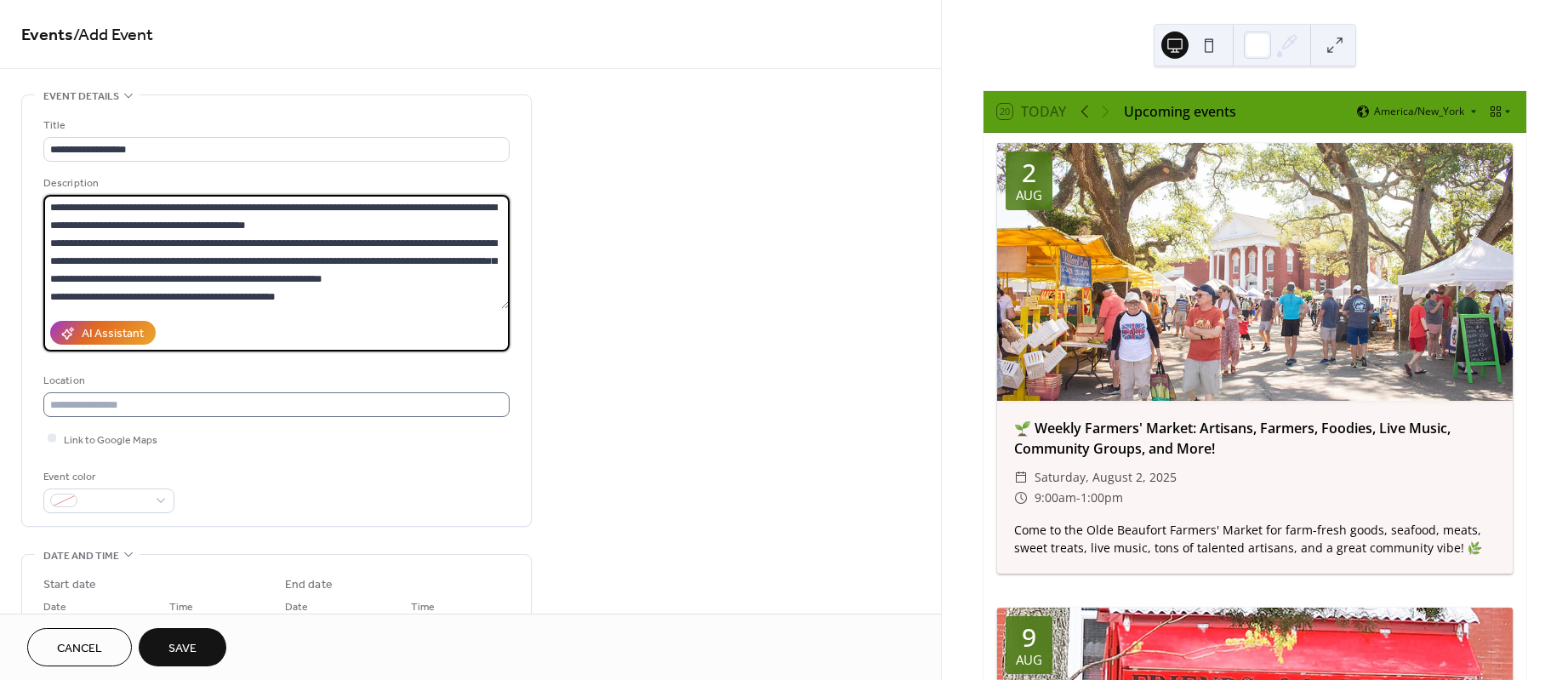 type on "**********" 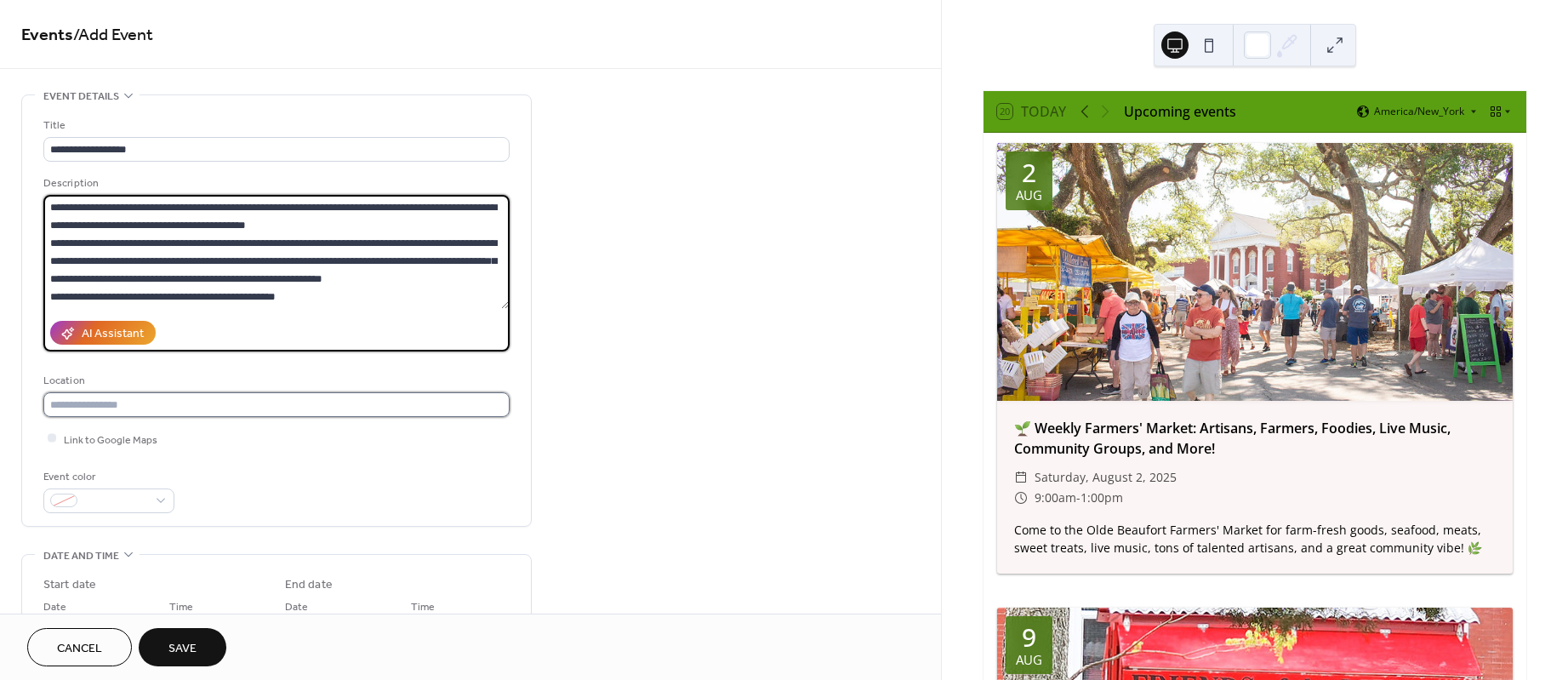 click at bounding box center (277, 404) 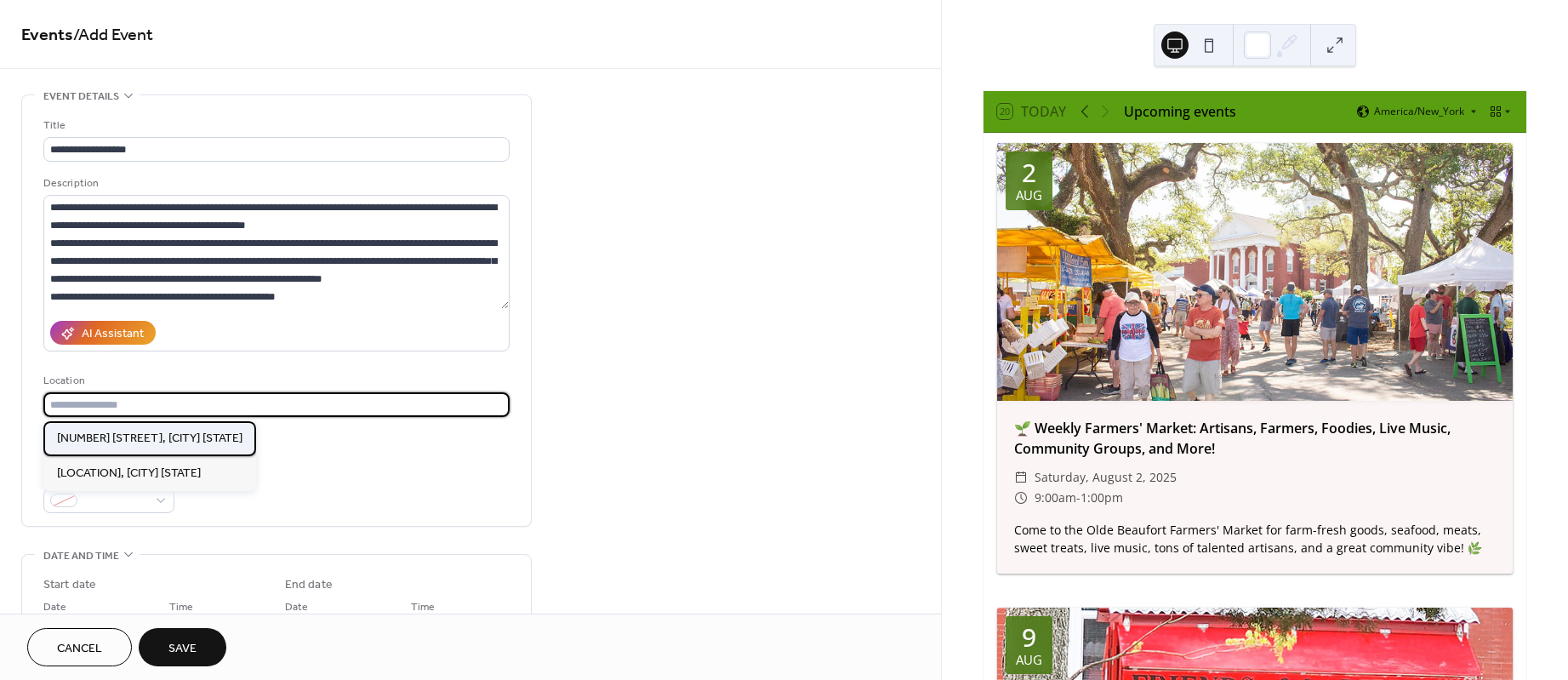 click on "[NUMBER] [STREET], [CITY] [STATE]" at bounding box center (150, 437) 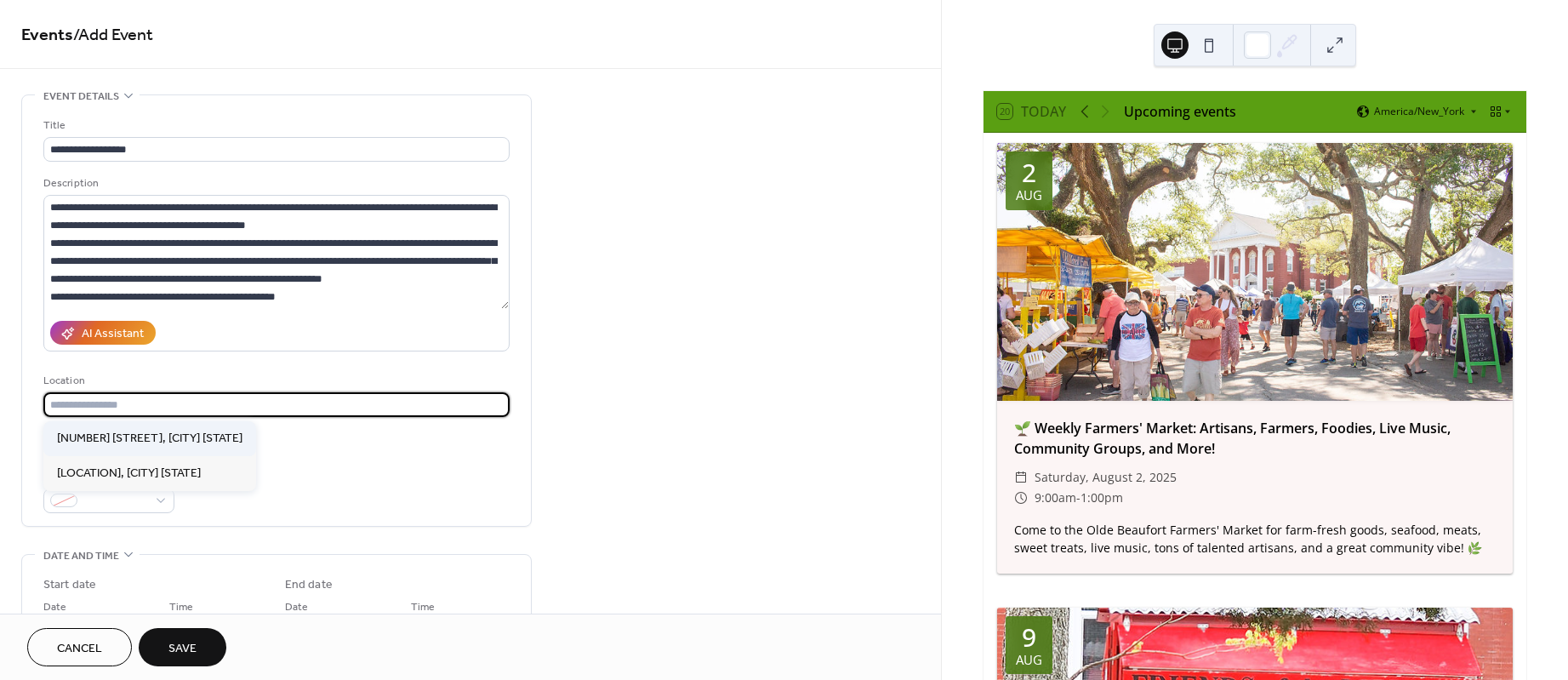 type on "**********" 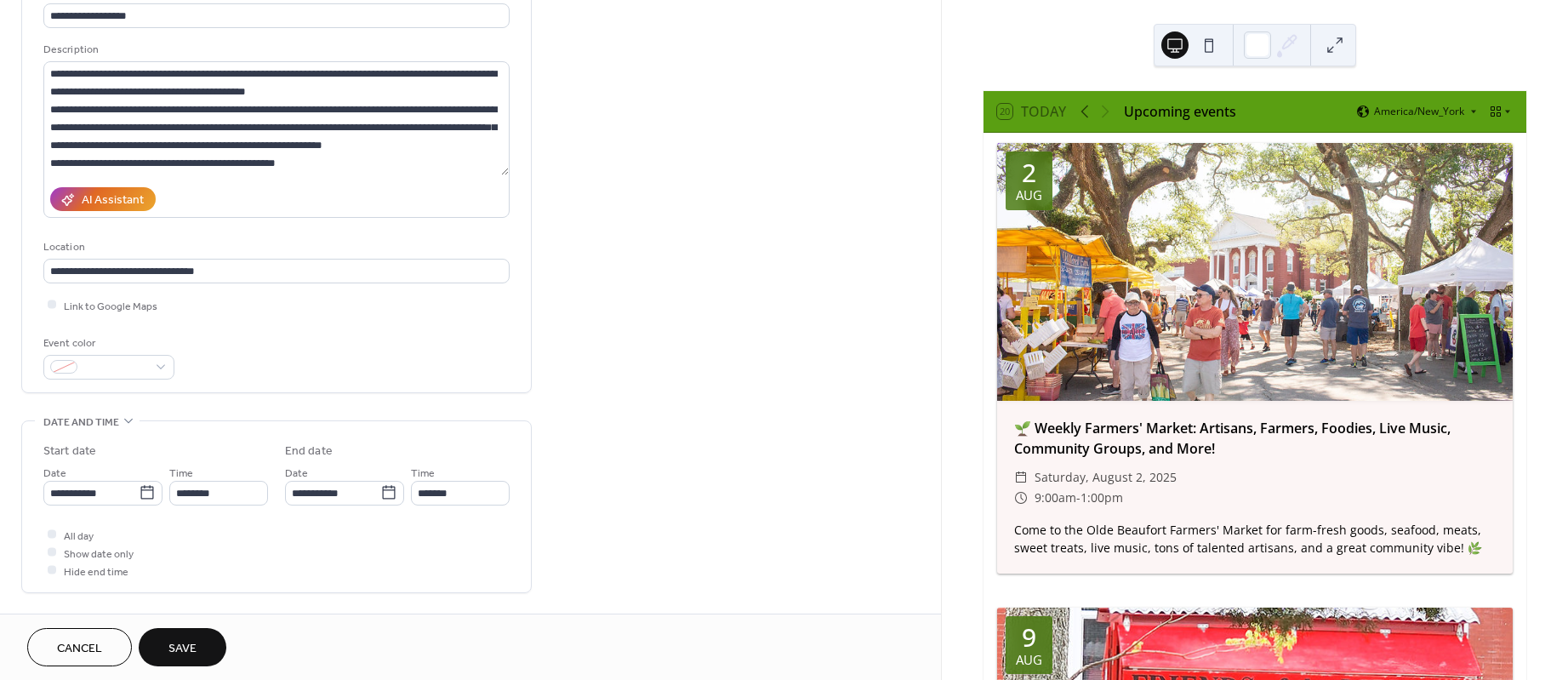 scroll, scrollTop: 255, scrollLeft: 0, axis: vertical 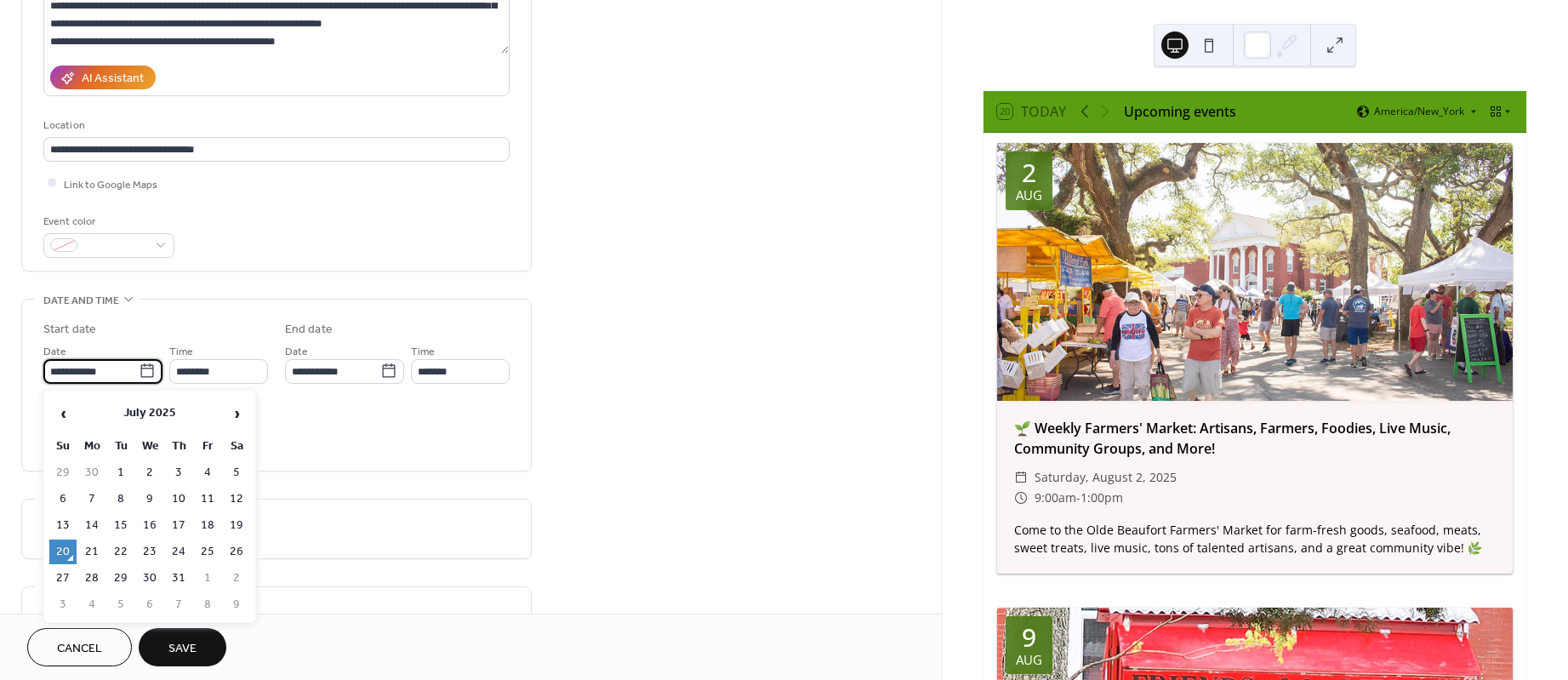 click on "**********" at bounding box center (91, 371) 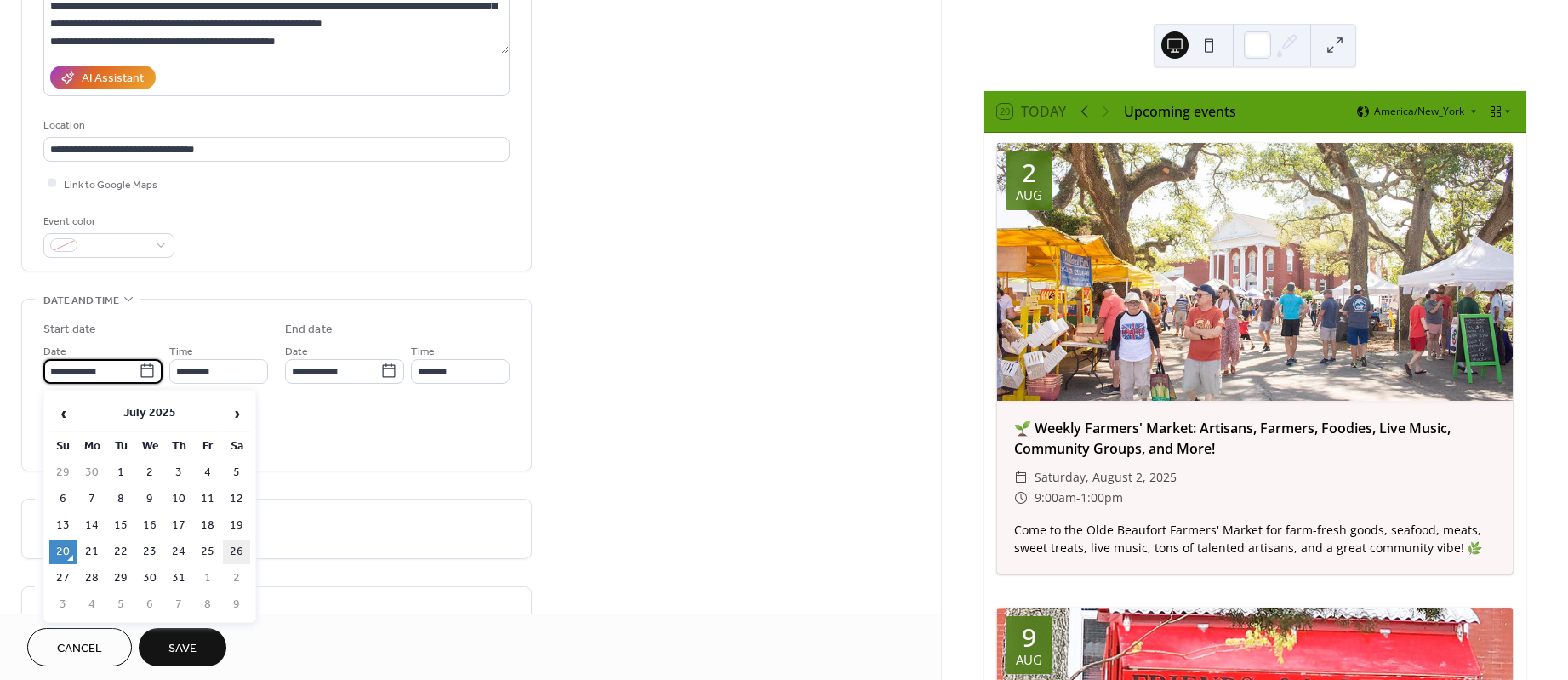 click on "26" at bounding box center (237, 551) 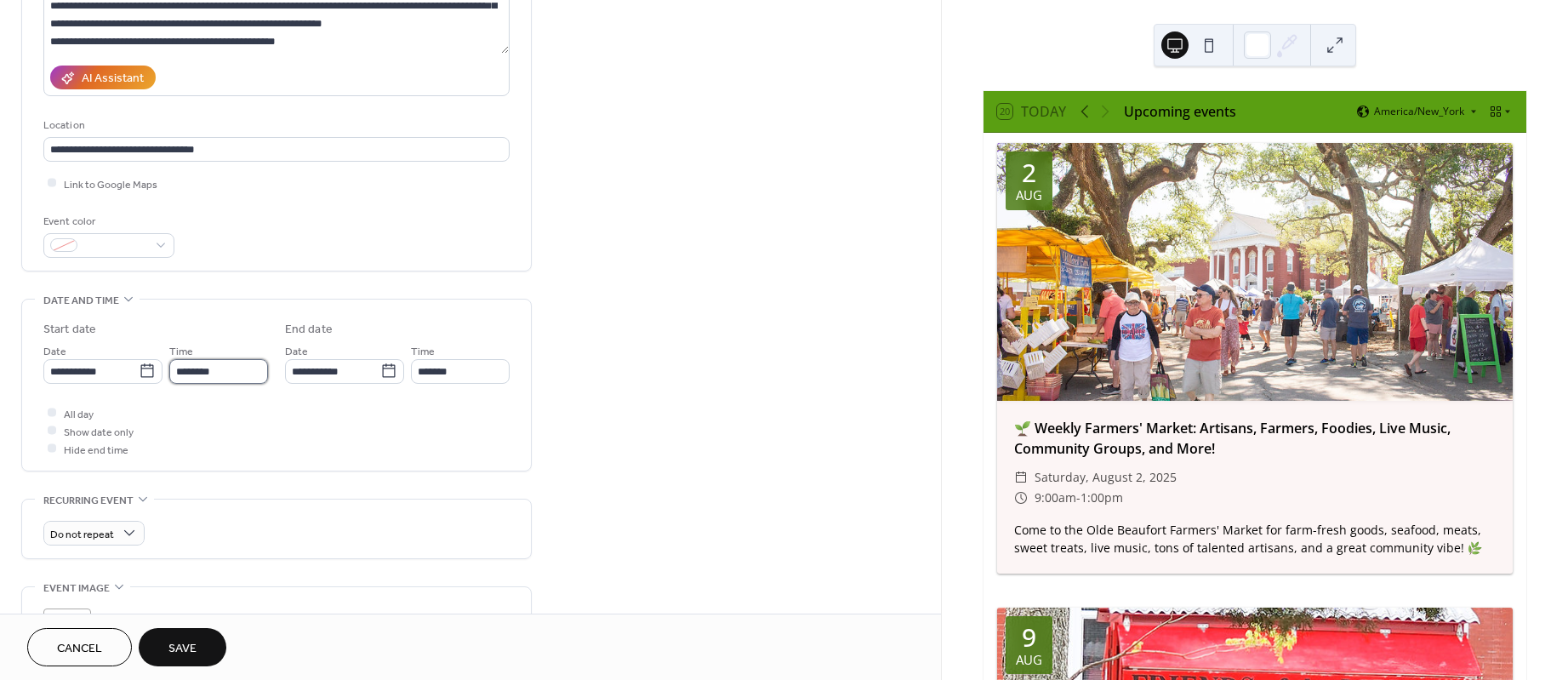 click on "********" at bounding box center [219, 371] 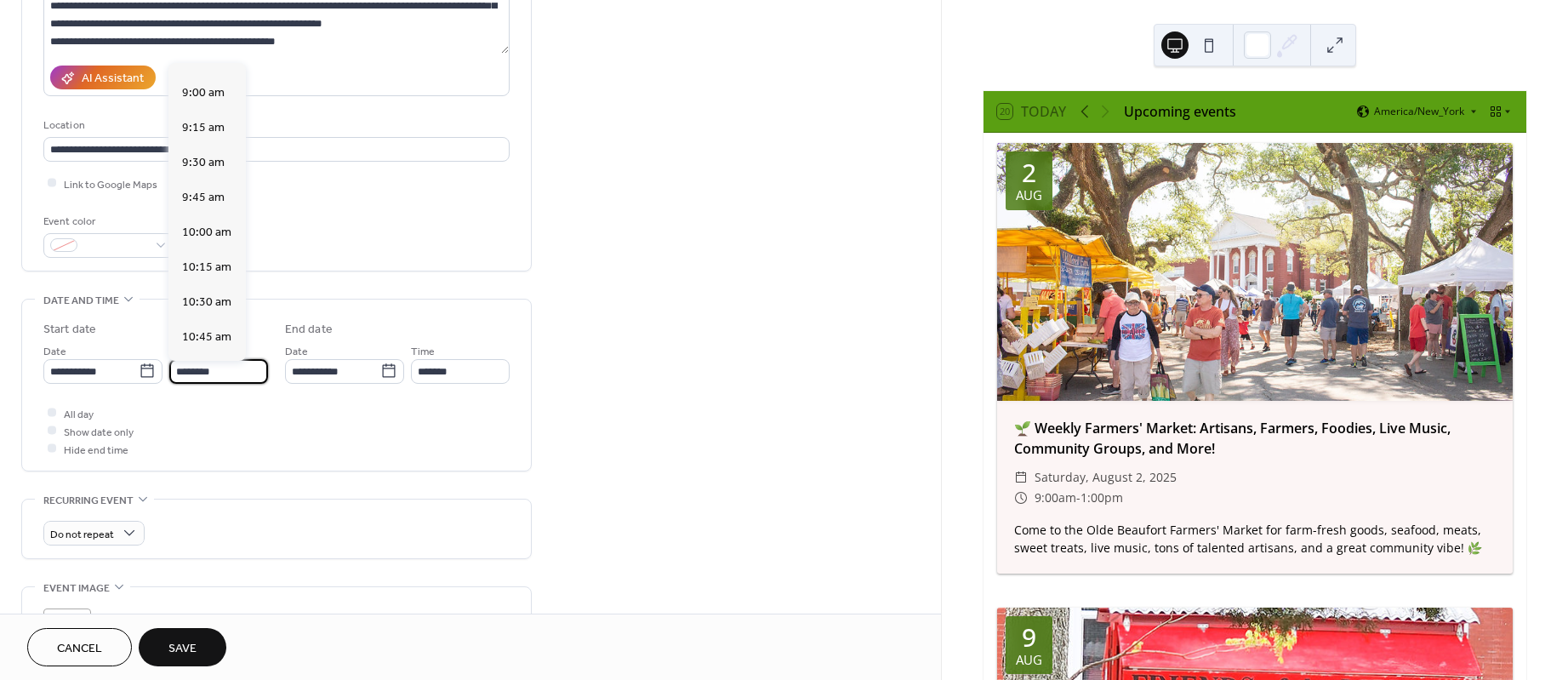scroll, scrollTop: 1123, scrollLeft: 0, axis: vertical 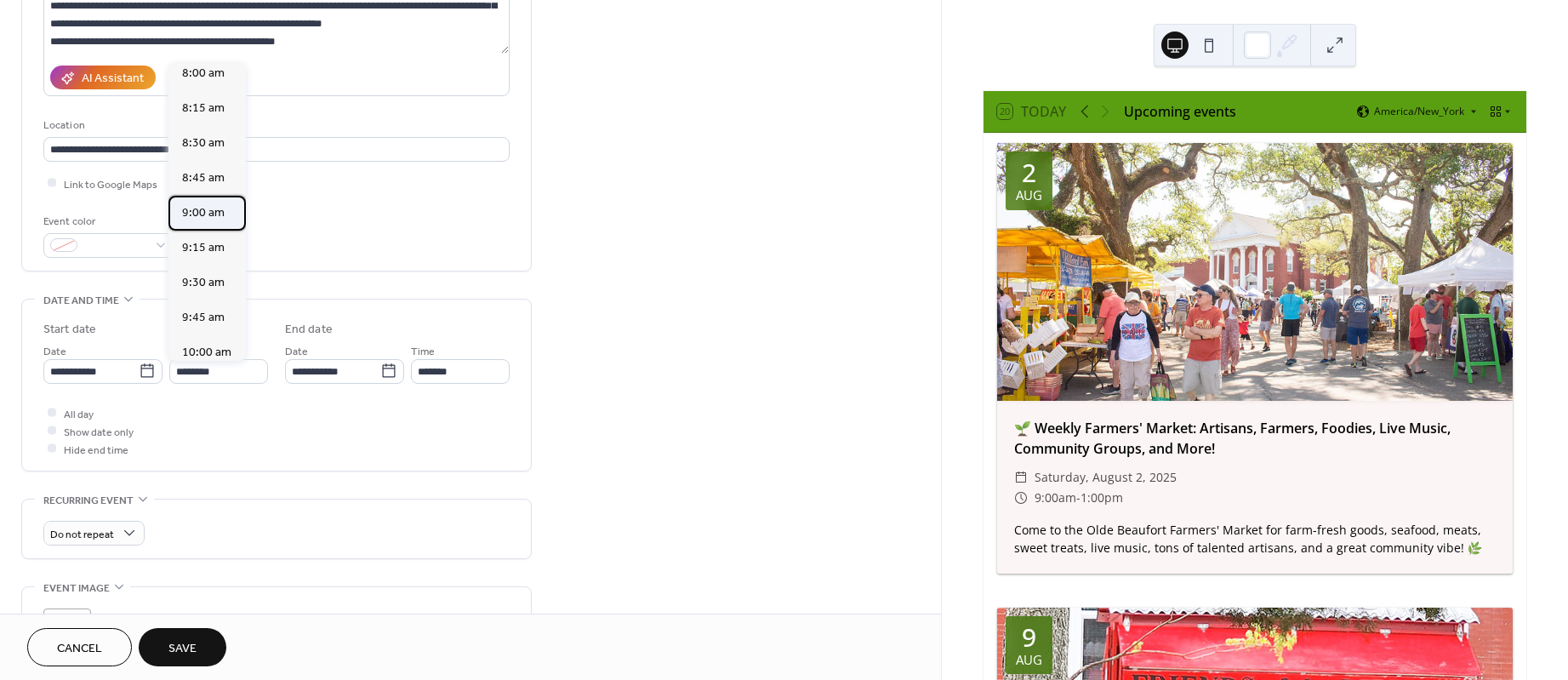 click on "9:00 am" at bounding box center (203, 212) 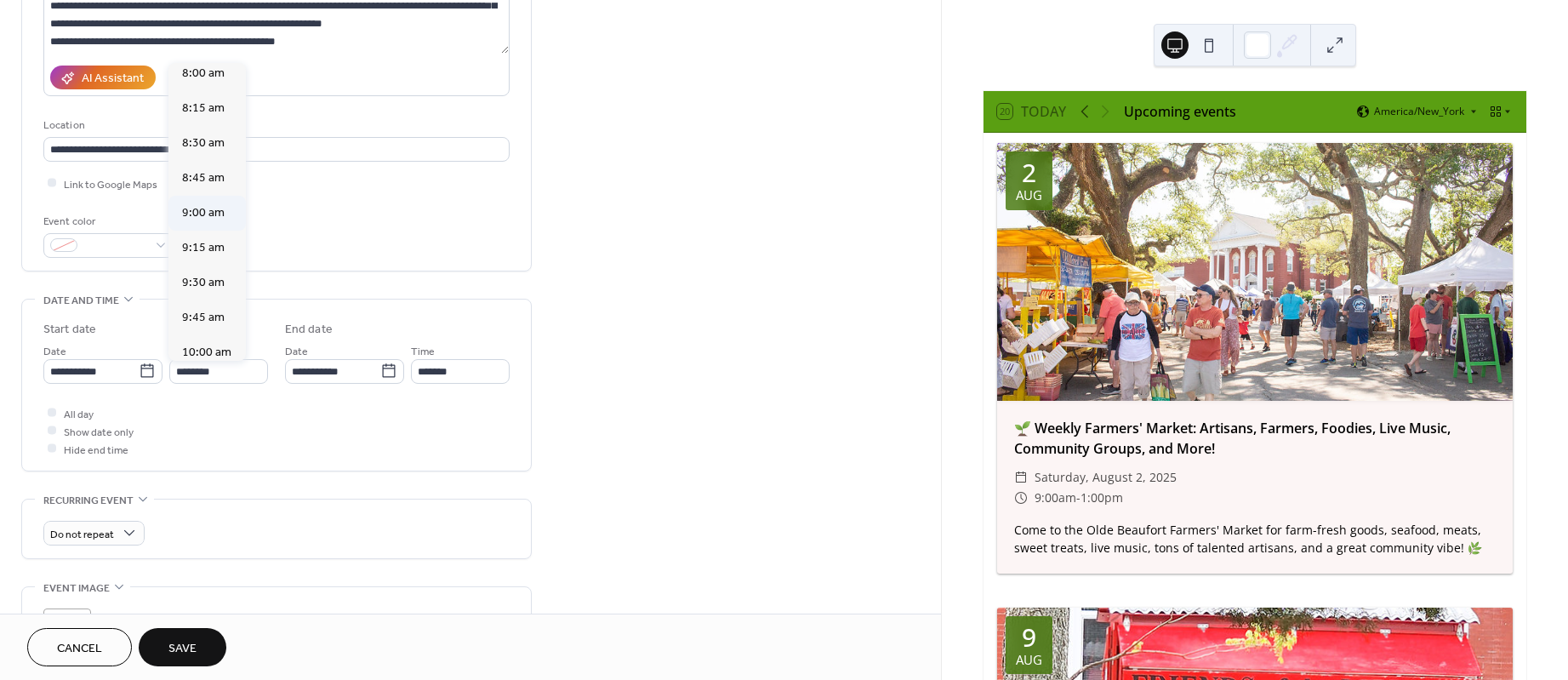 type on "*******" 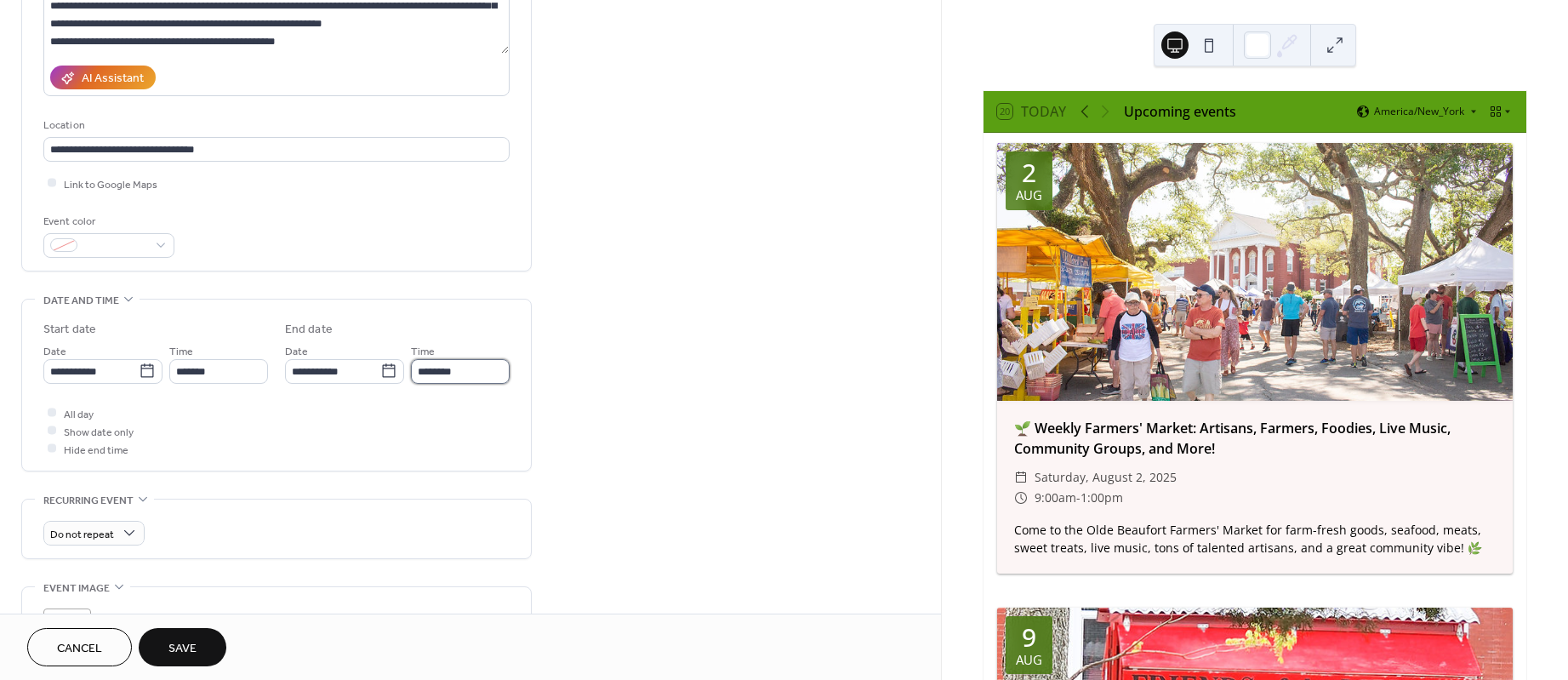 click on "********" at bounding box center [460, 371] 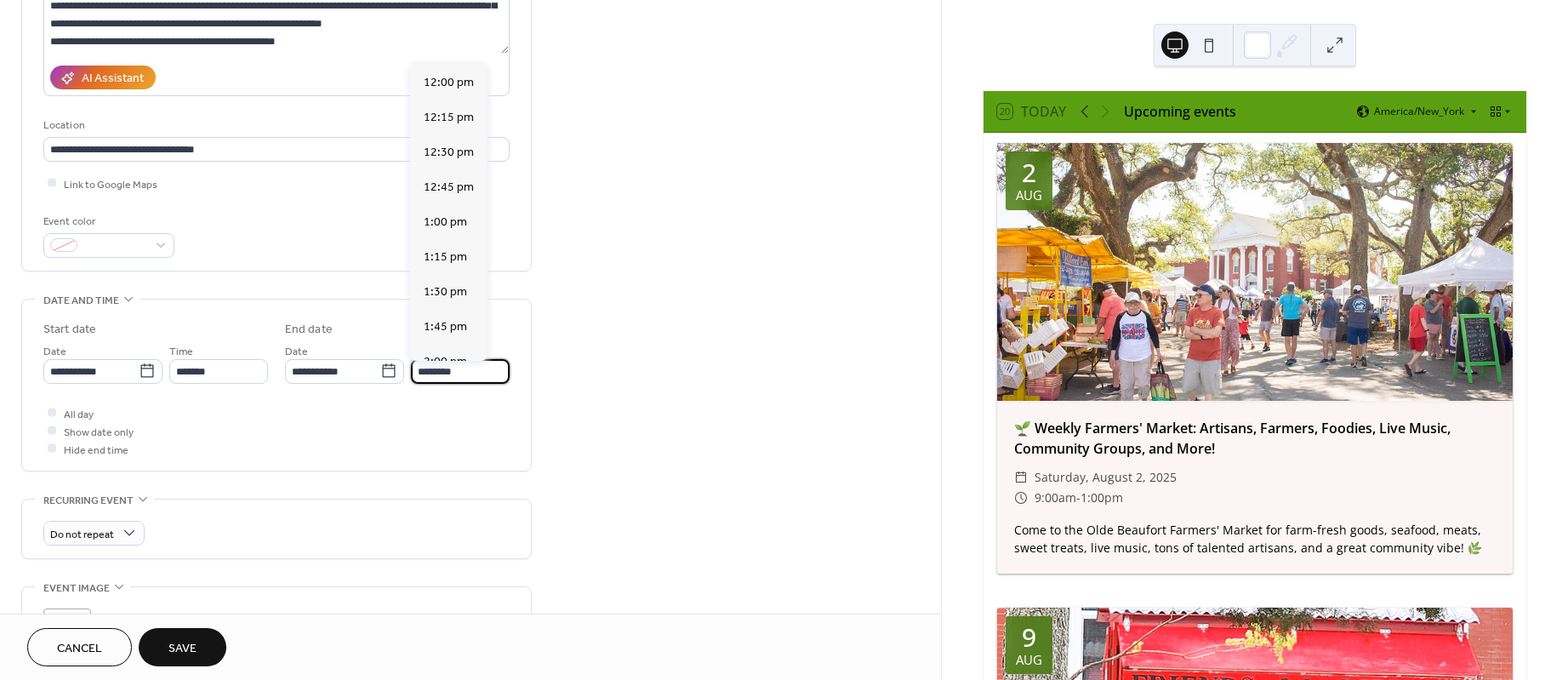 scroll, scrollTop: 383, scrollLeft: 0, axis: vertical 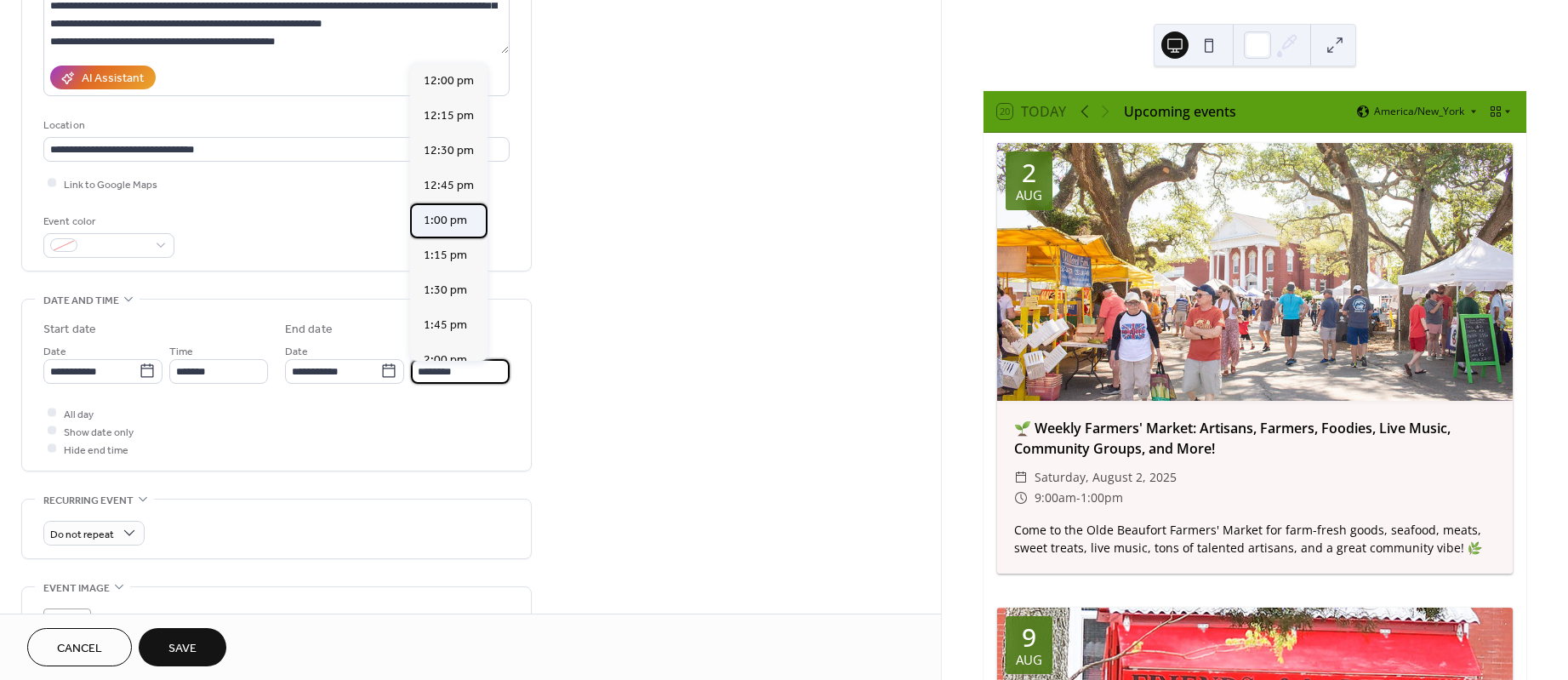 click on "1:00 pm" at bounding box center (445, 220) 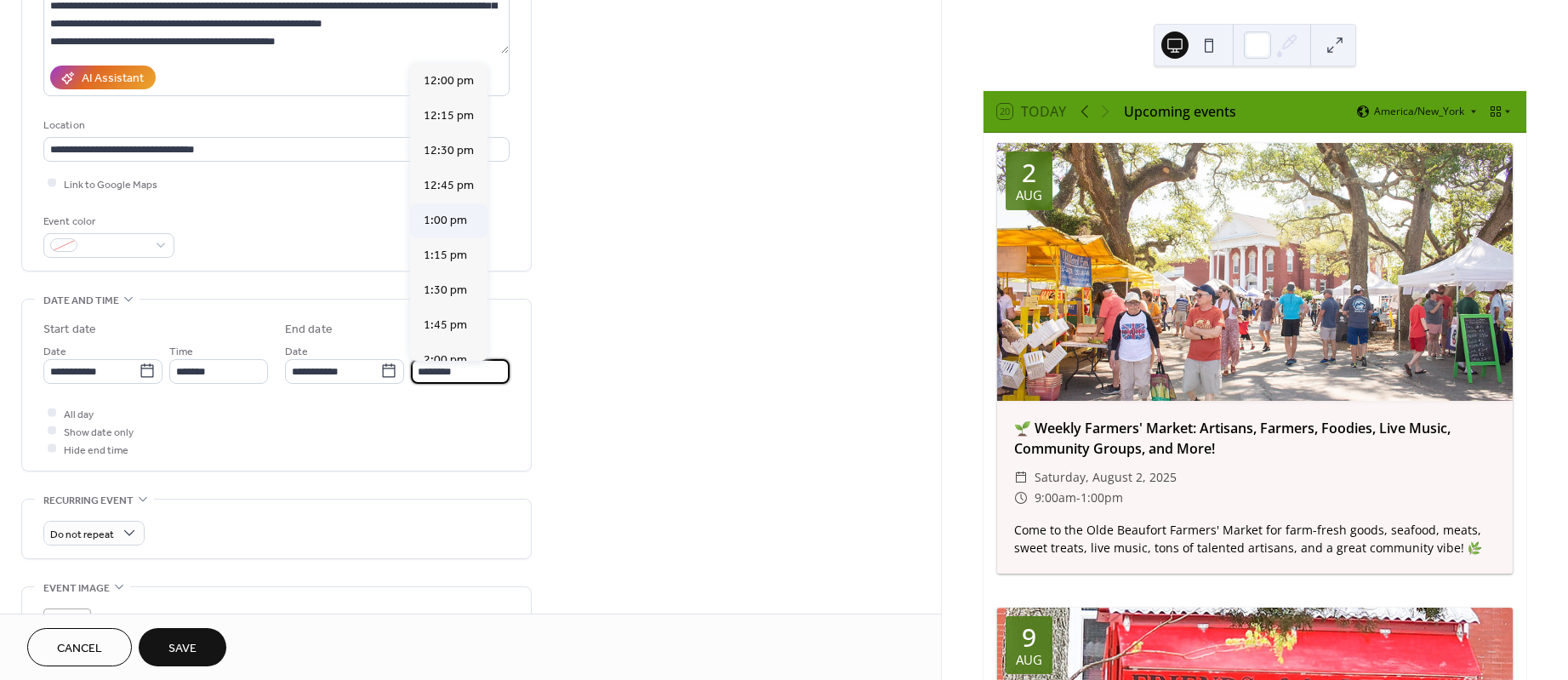 type on "*******" 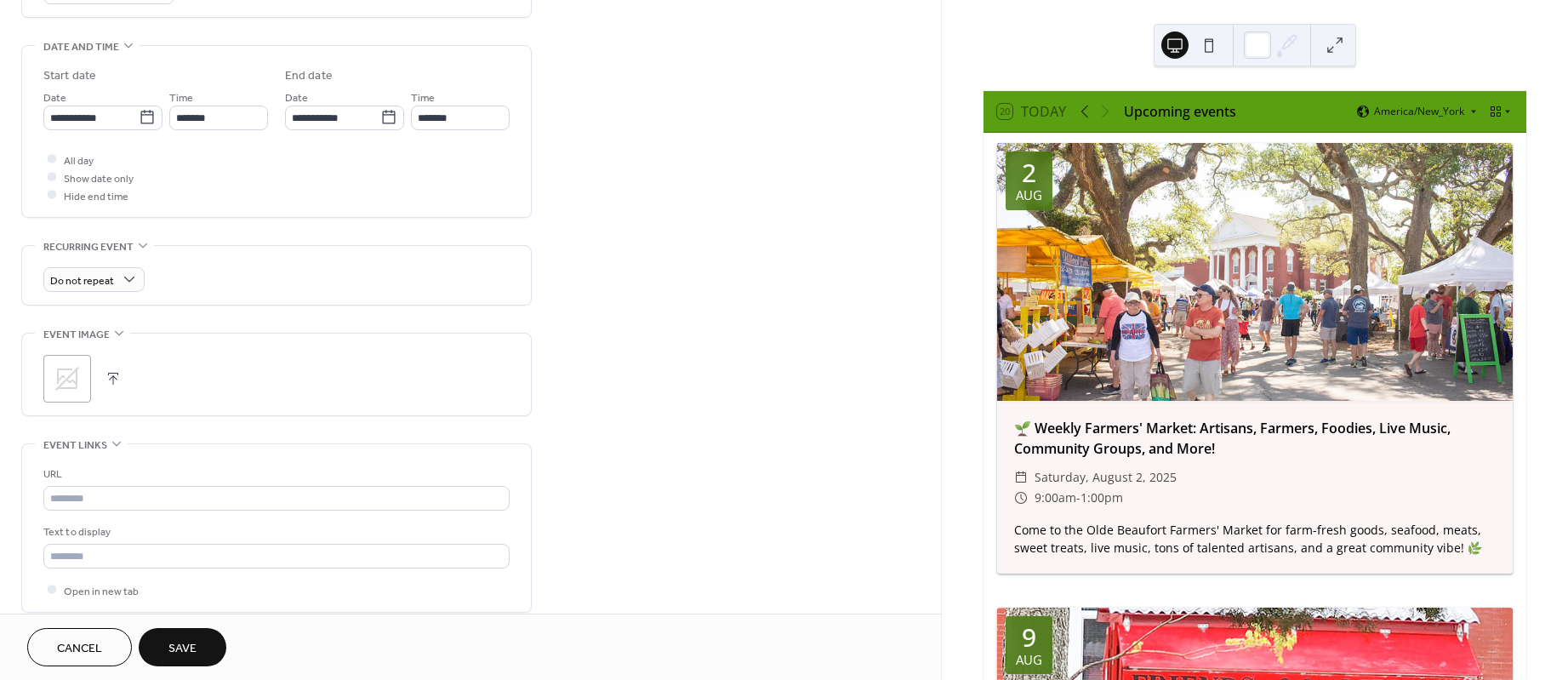 scroll, scrollTop: 511, scrollLeft: 0, axis: vertical 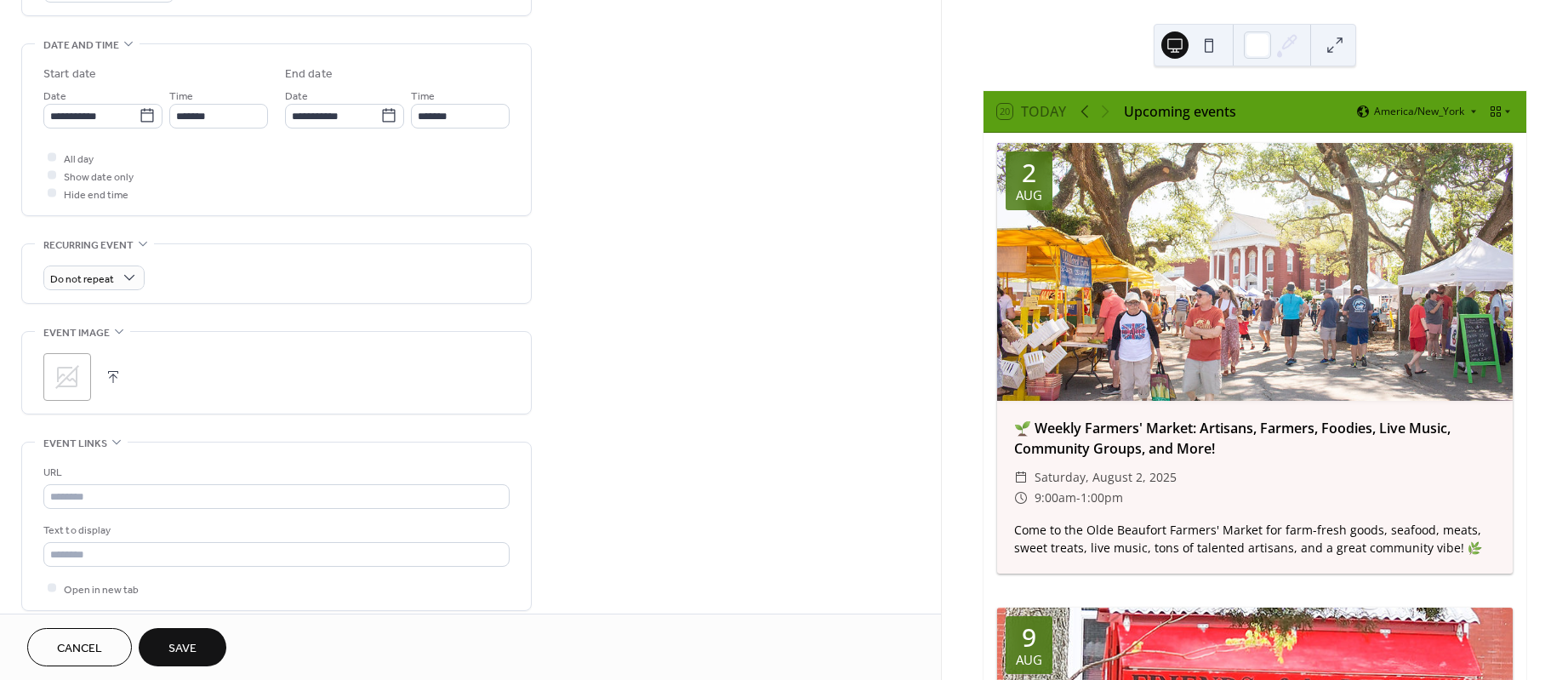 click at bounding box center (113, 377) 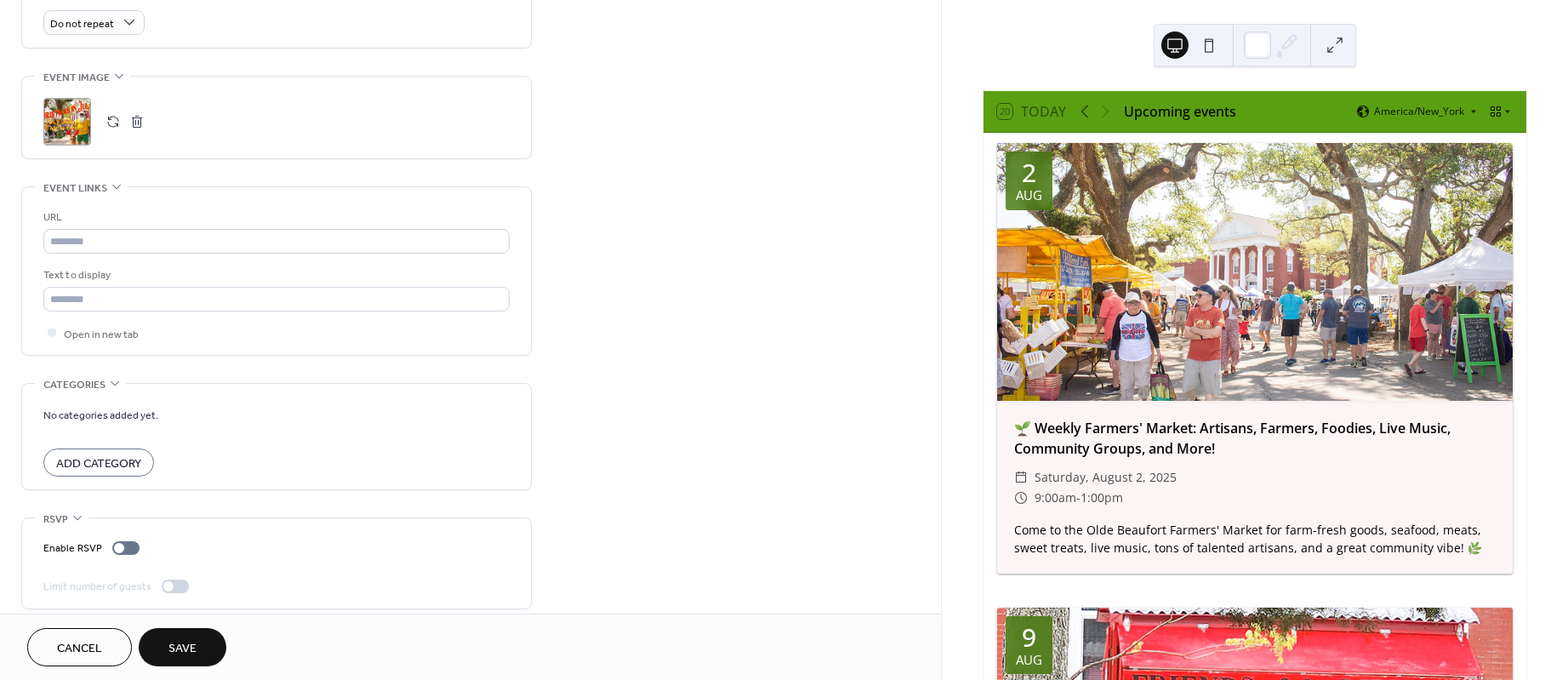 scroll, scrollTop: 785, scrollLeft: 0, axis: vertical 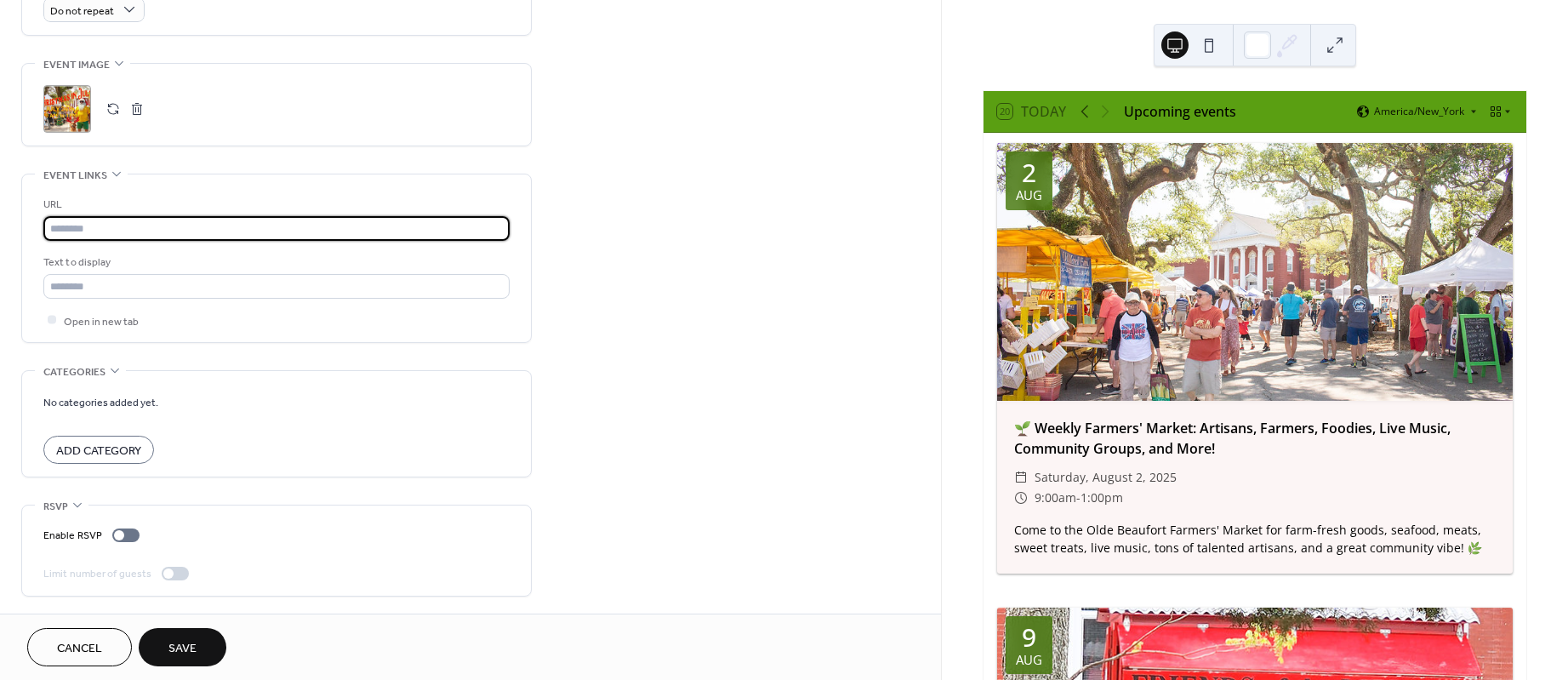 paste on "**********" 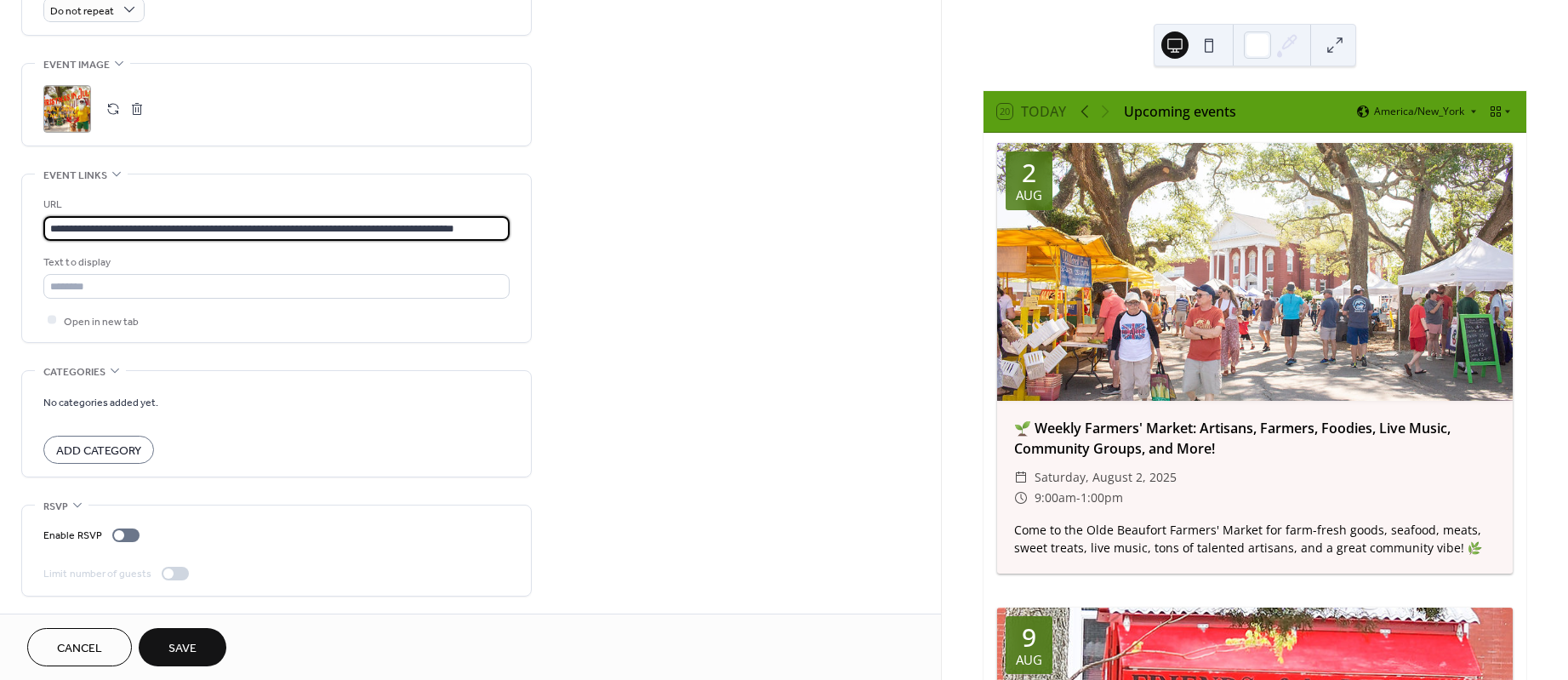 scroll, scrollTop: 0, scrollLeft: 57, axis: horizontal 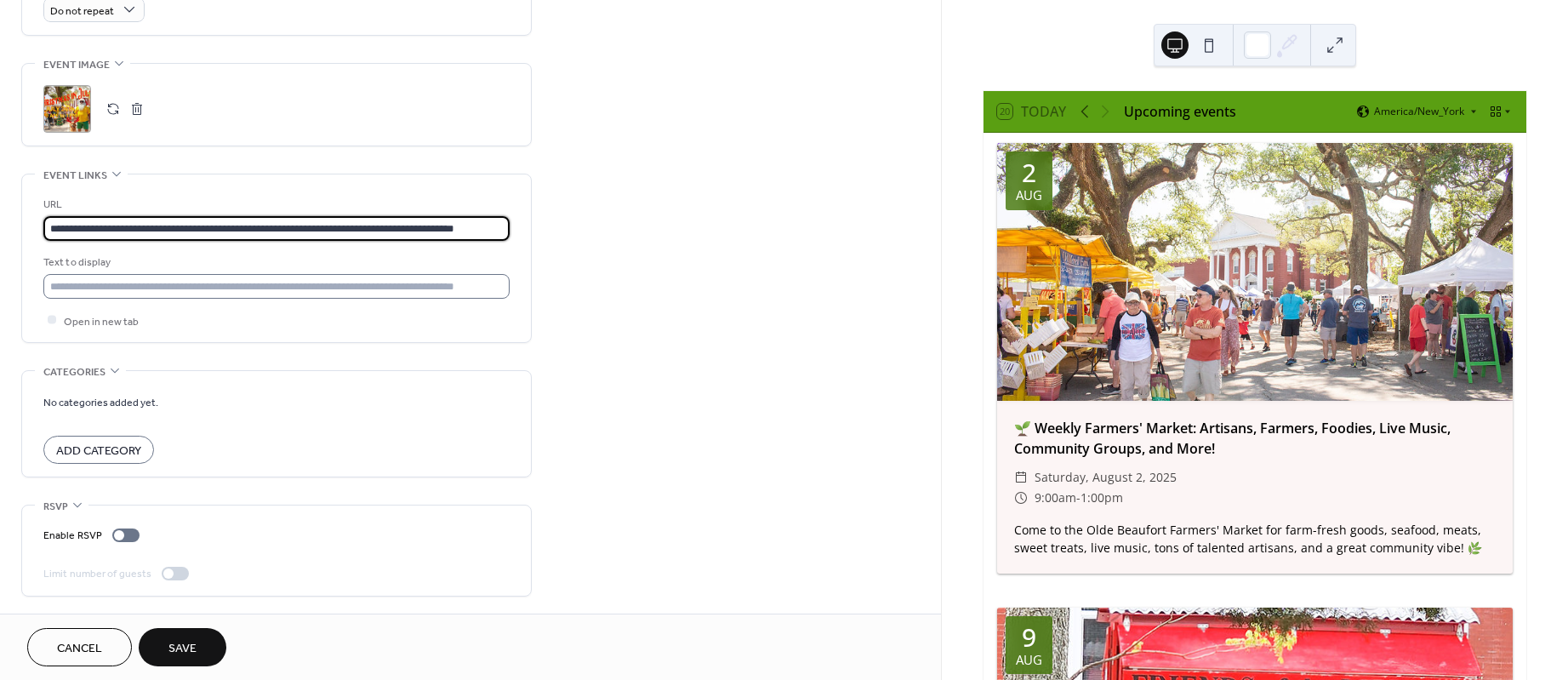 type on "**********" 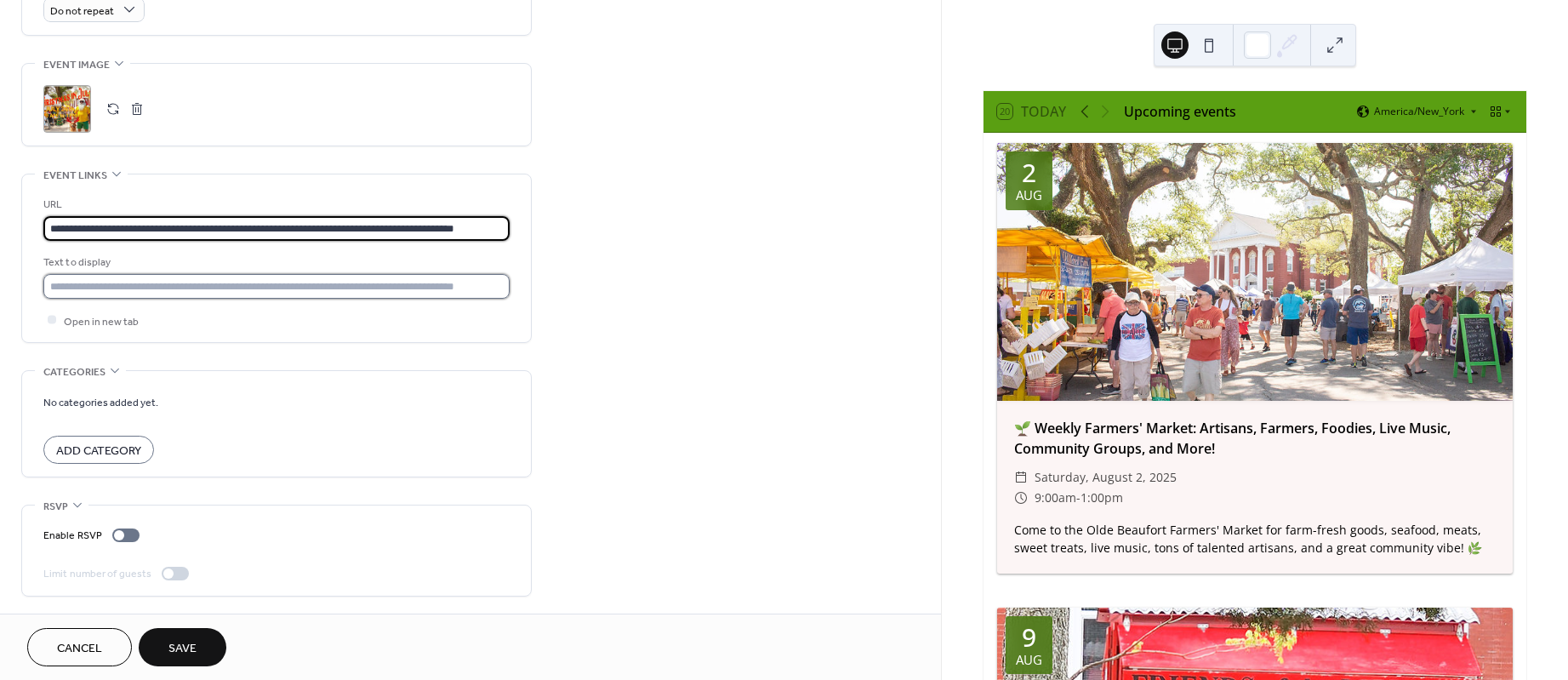 click at bounding box center [277, 286] 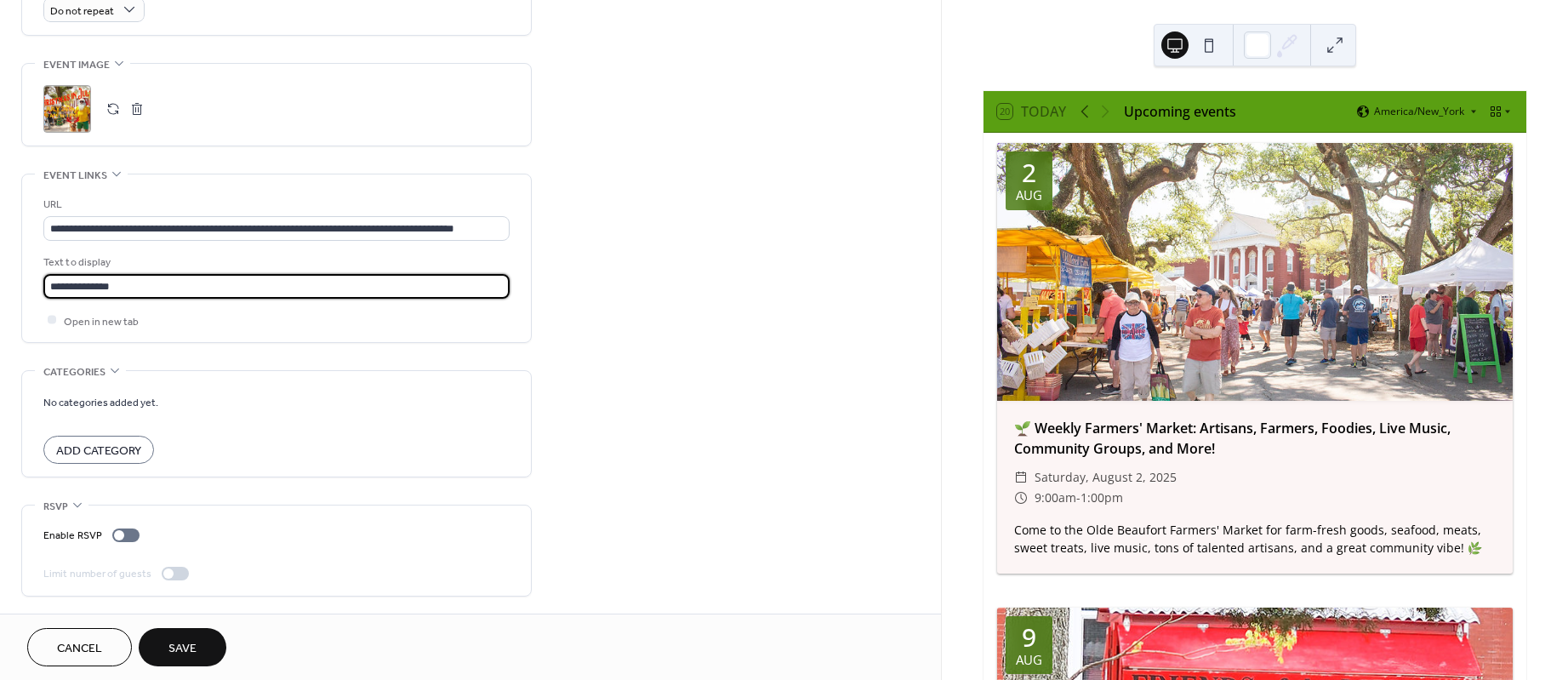 type on "**********" 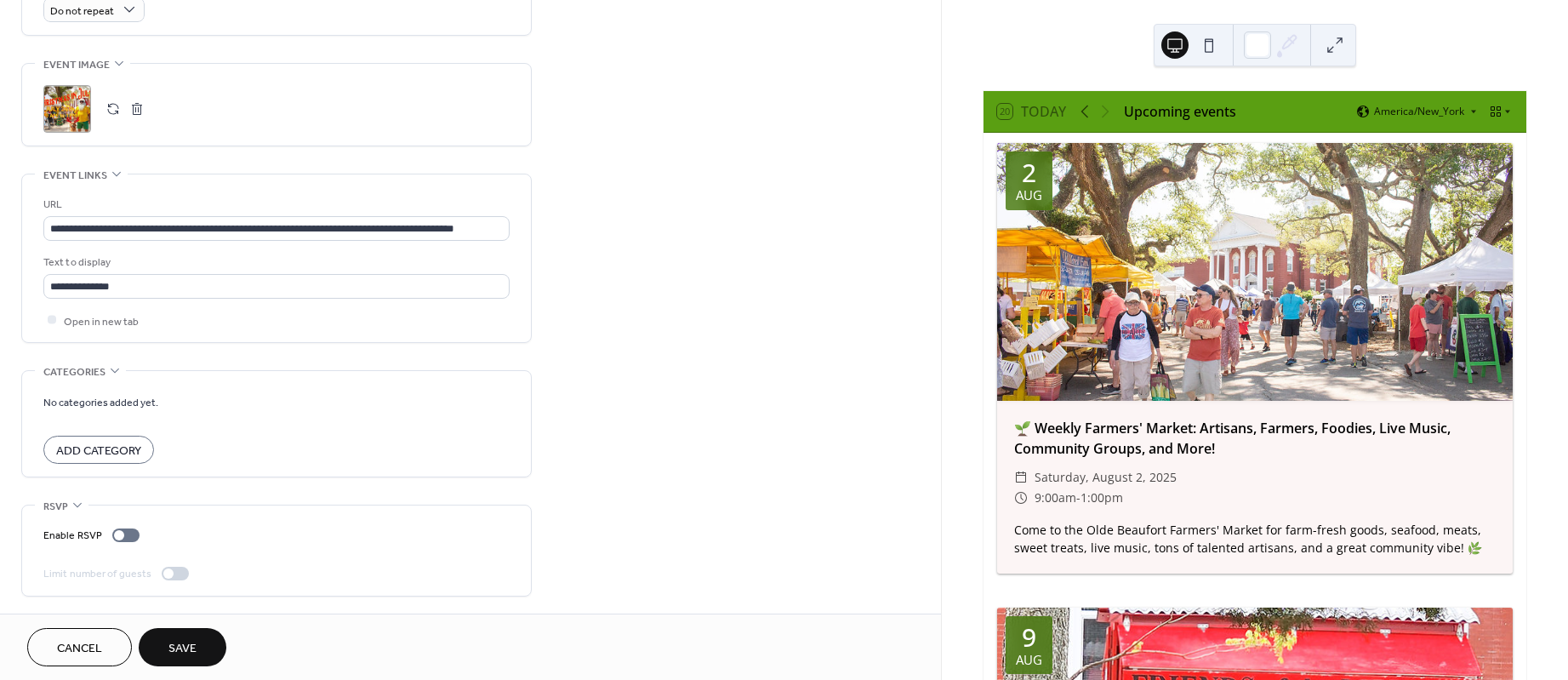 click on "Save" at bounding box center (182, 647) 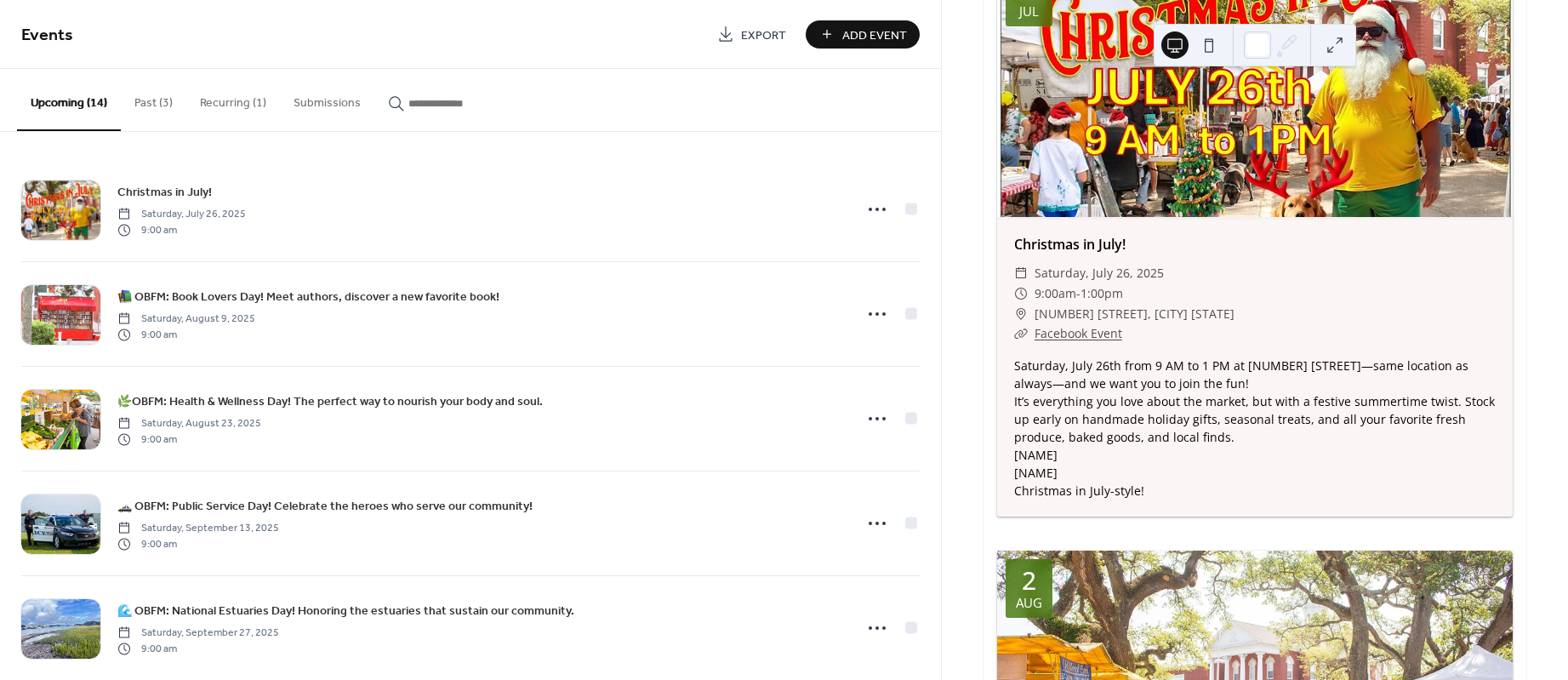 scroll, scrollTop: 0, scrollLeft: 0, axis: both 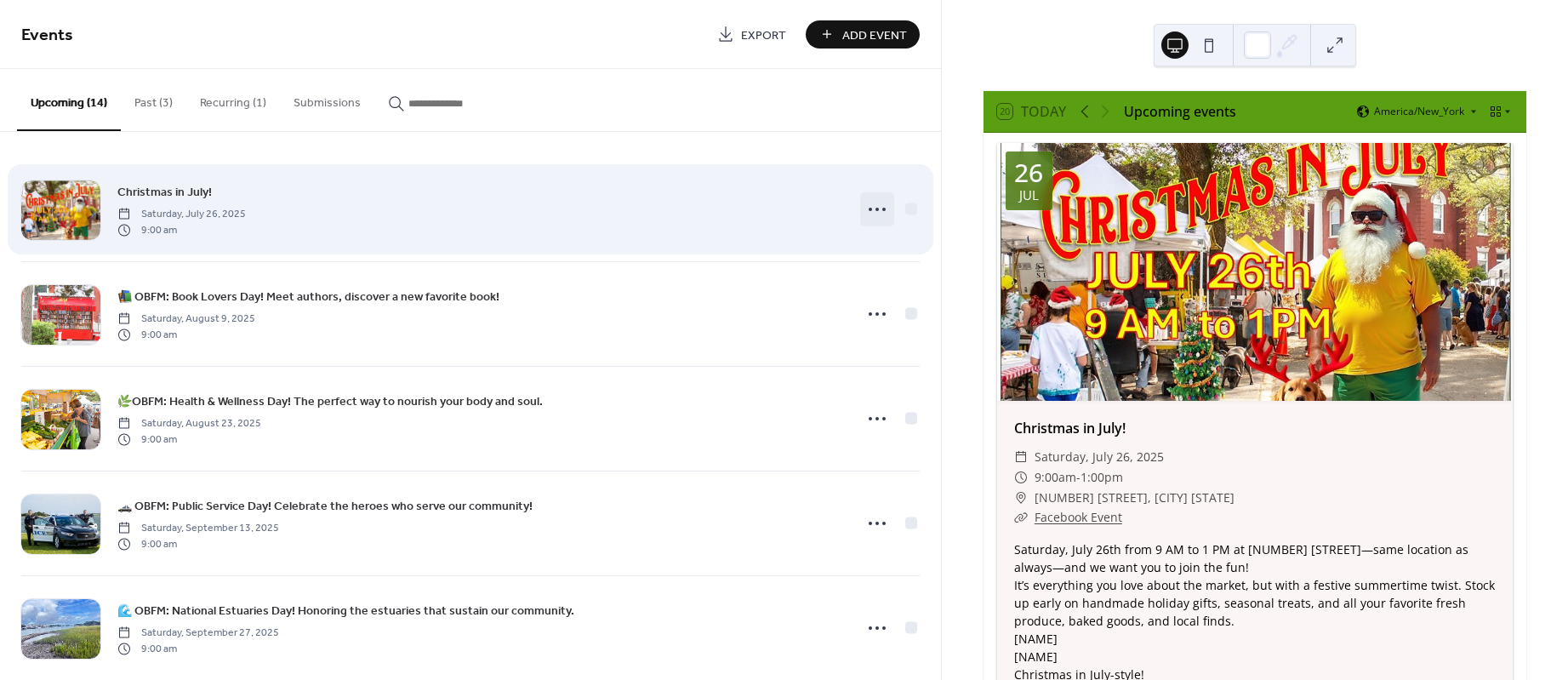 click 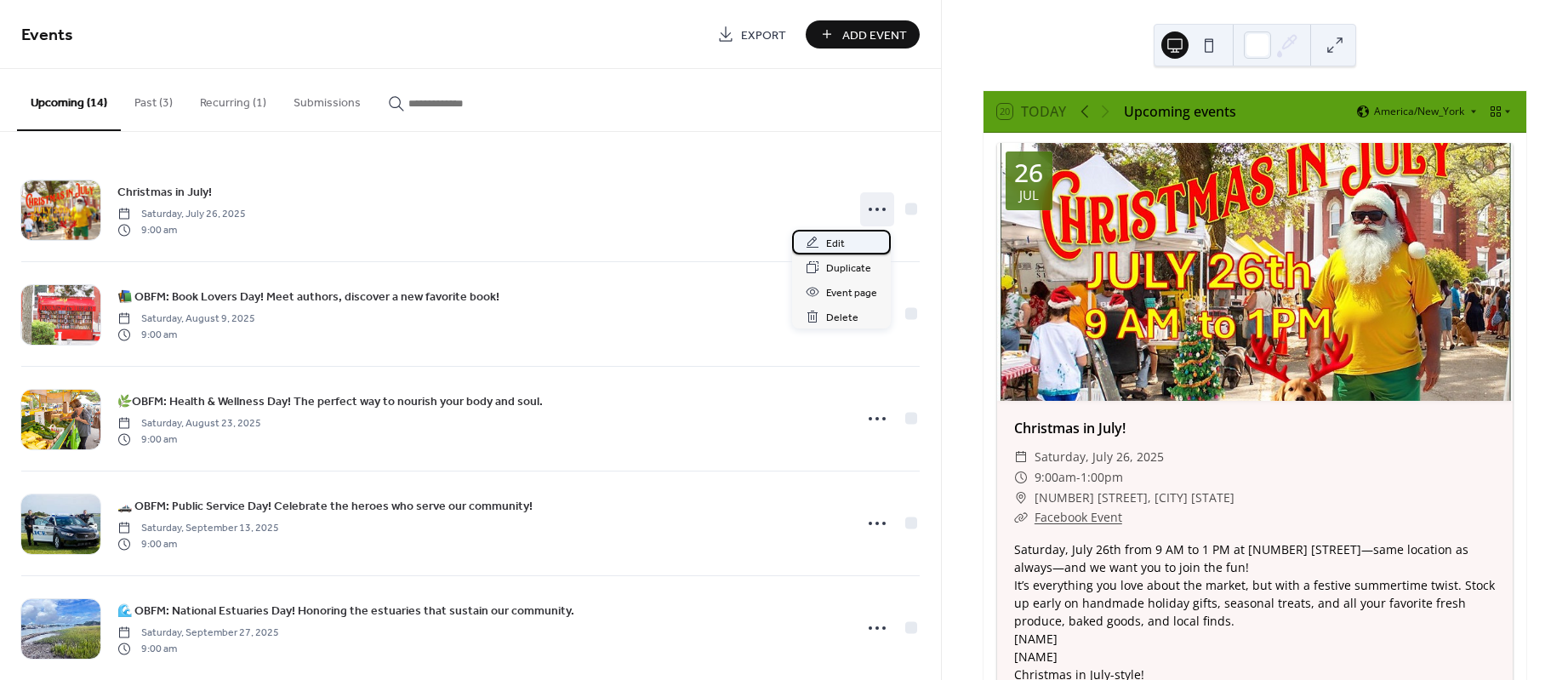 click on "Edit" at bounding box center [835, 243] 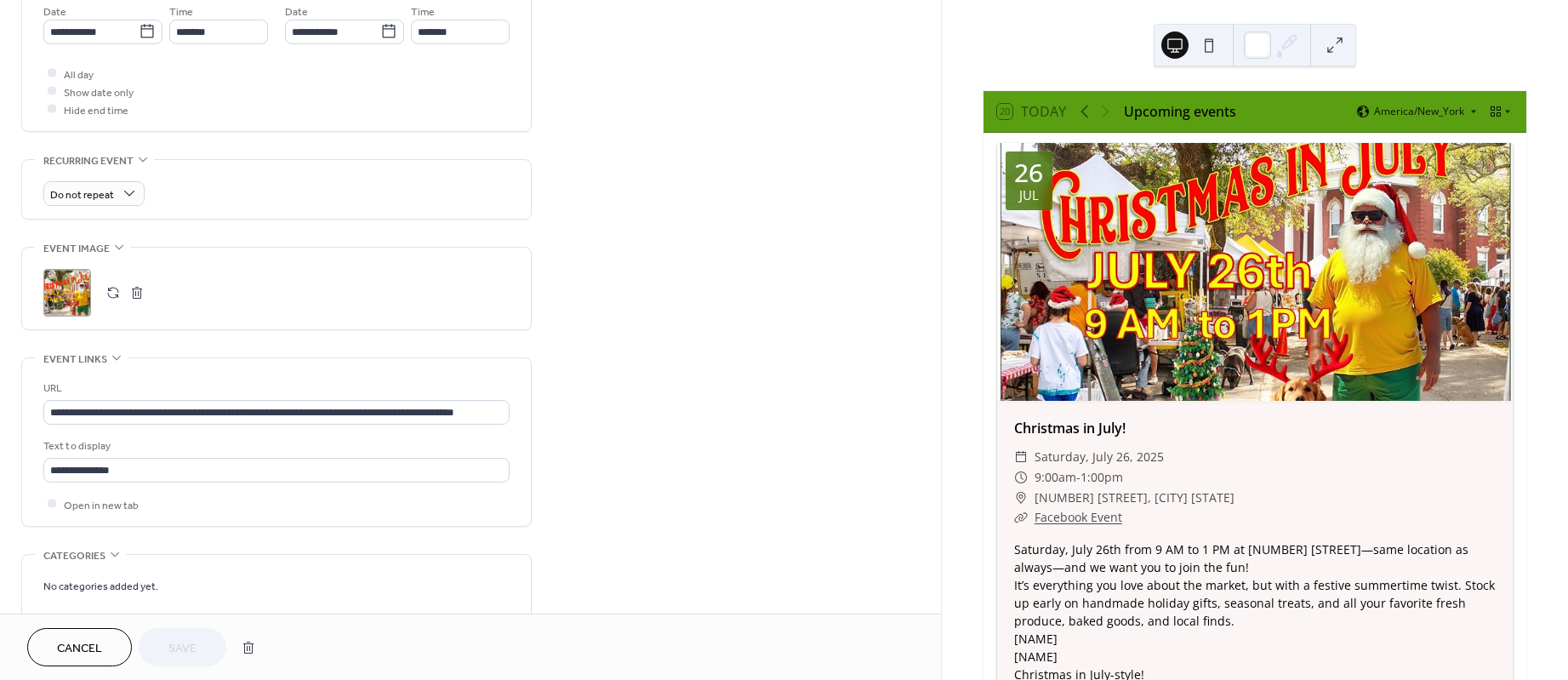 scroll, scrollTop: 638, scrollLeft: 0, axis: vertical 